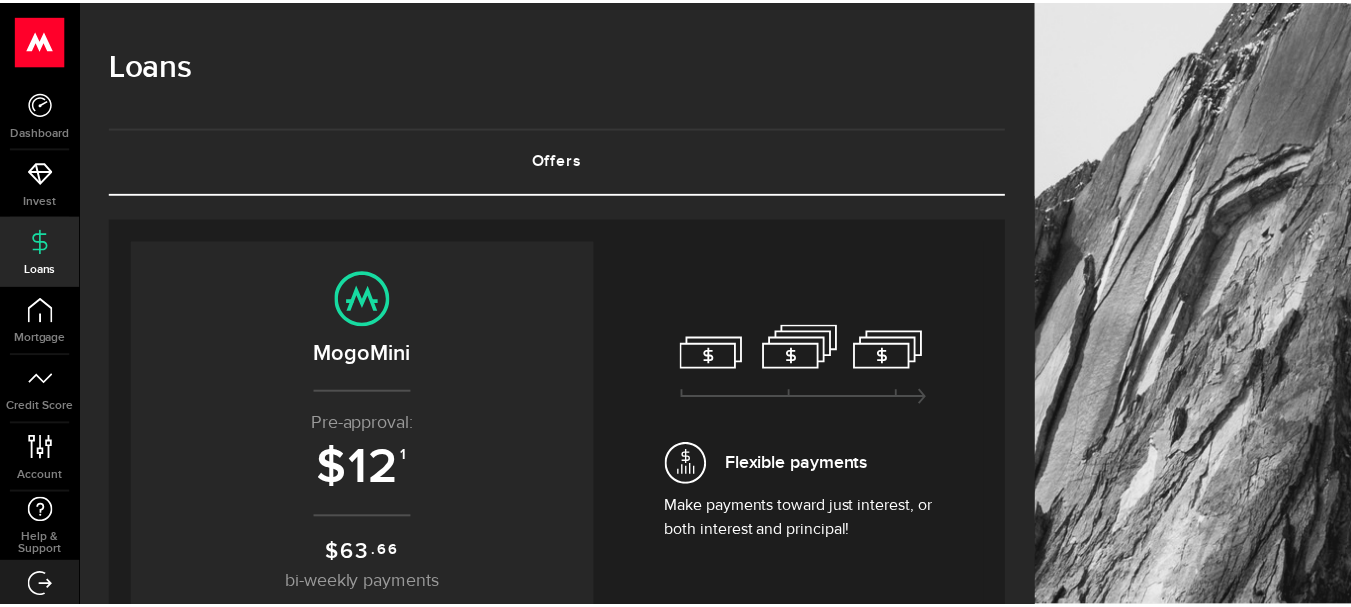 scroll, scrollTop: 0, scrollLeft: 0, axis: both 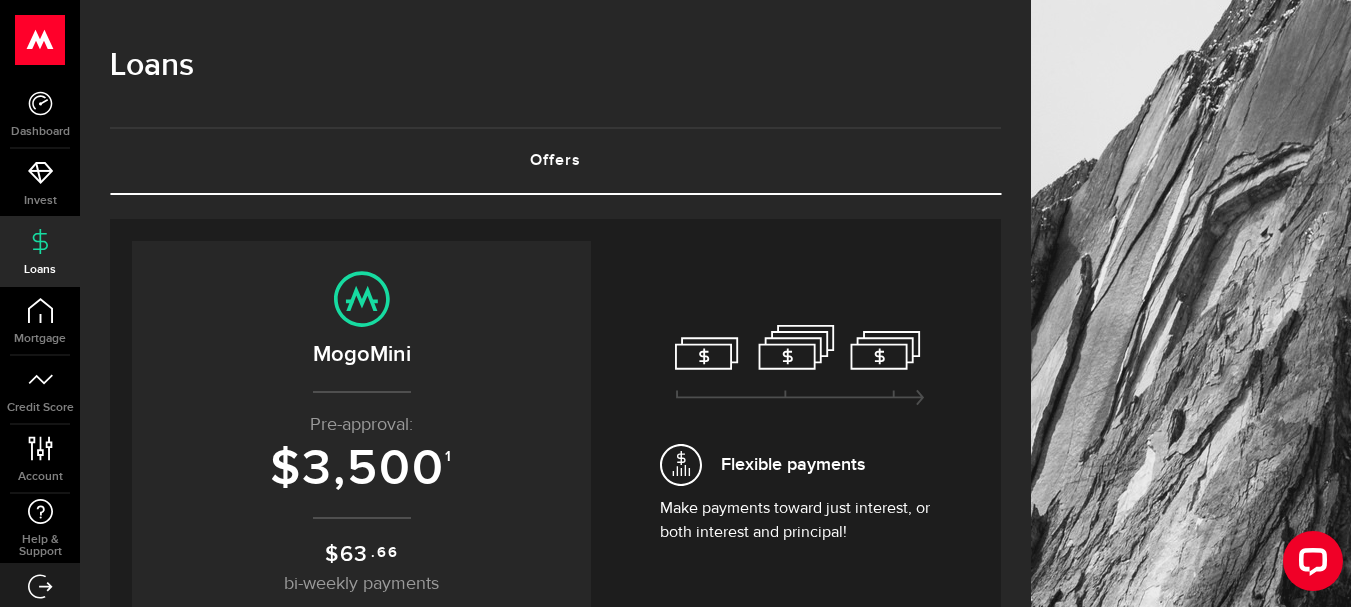 click on "$ 3,500 1" at bounding box center (361, 469) 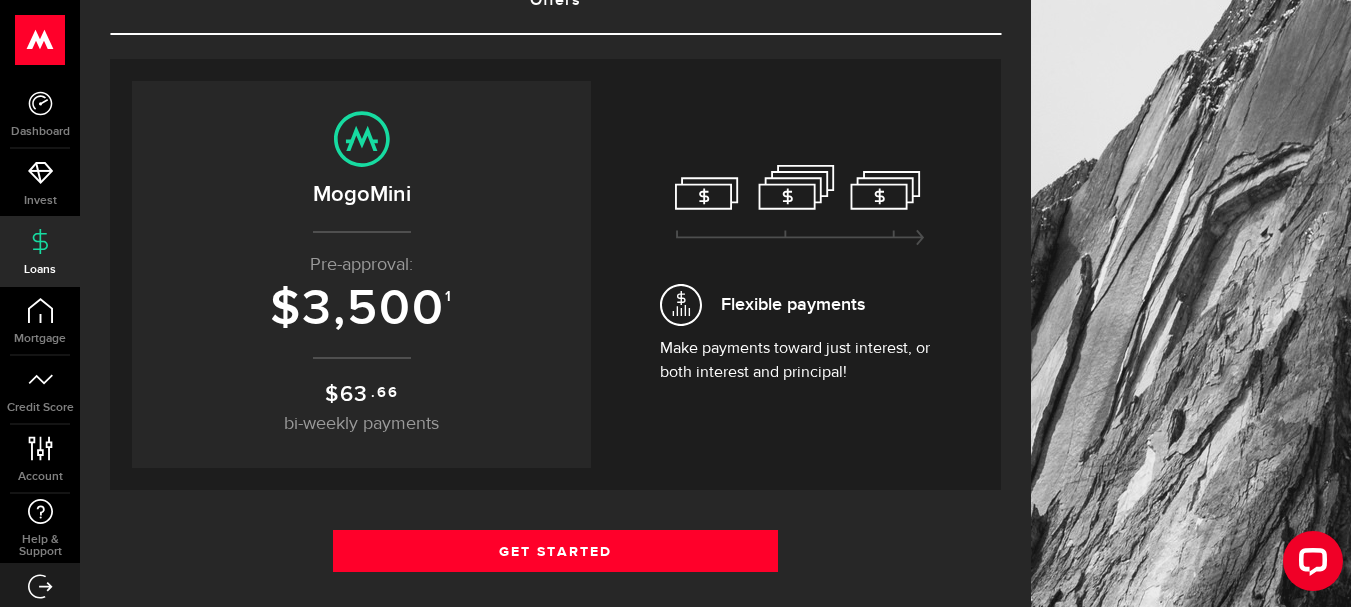 scroll, scrollTop: 200, scrollLeft: 0, axis: vertical 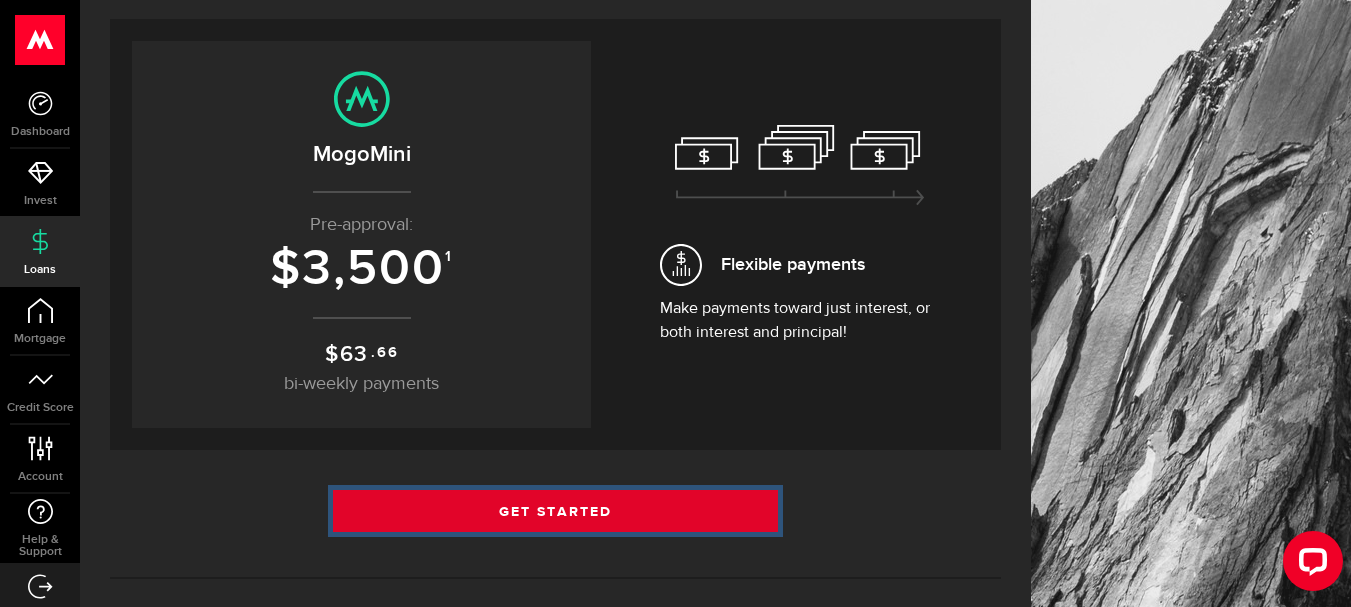 click on "Get Started" at bounding box center [556, 511] 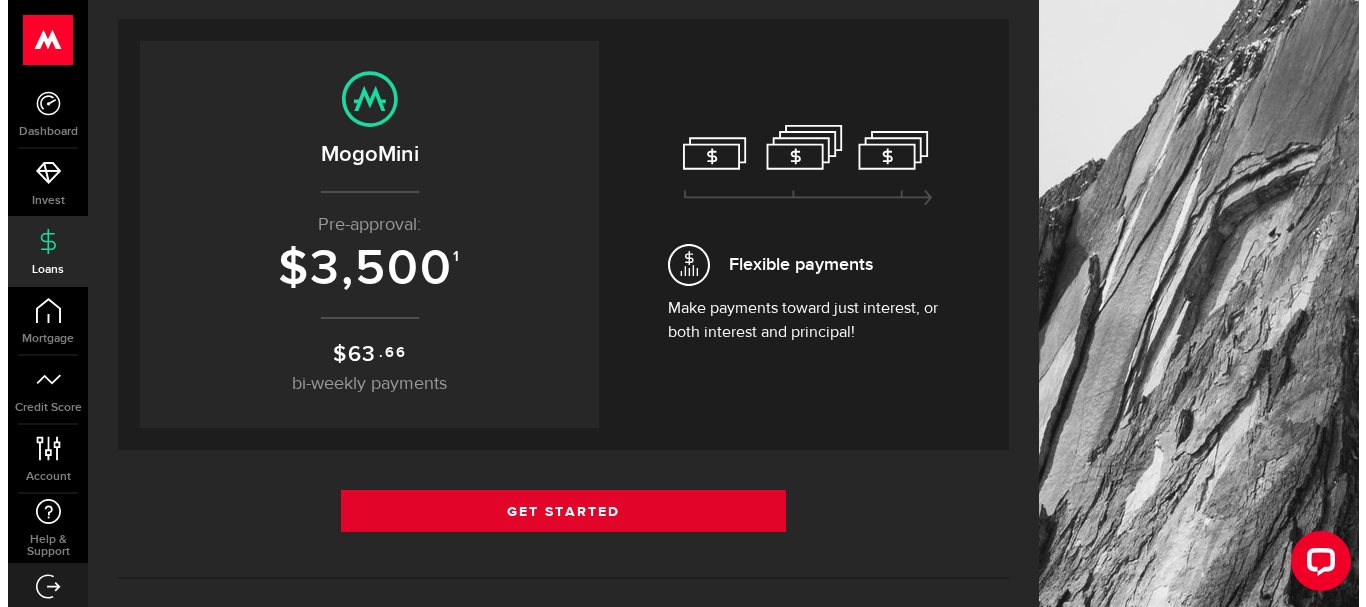 scroll, scrollTop: 0, scrollLeft: 0, axis: both 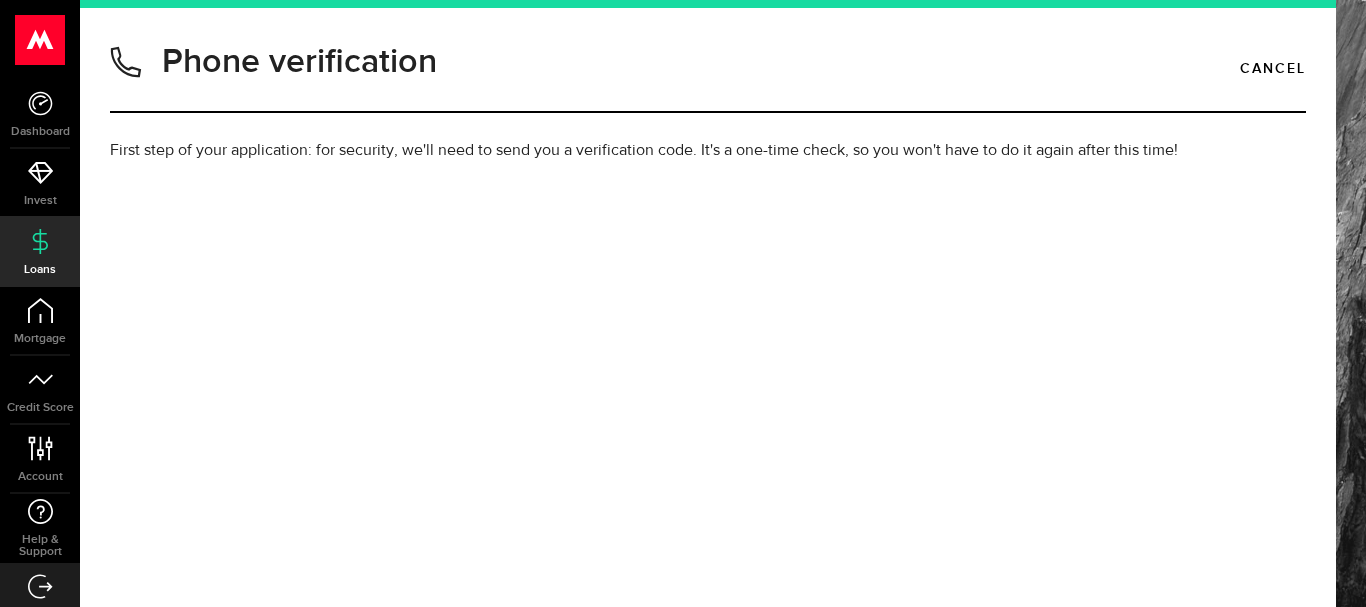 type on "8254882172" 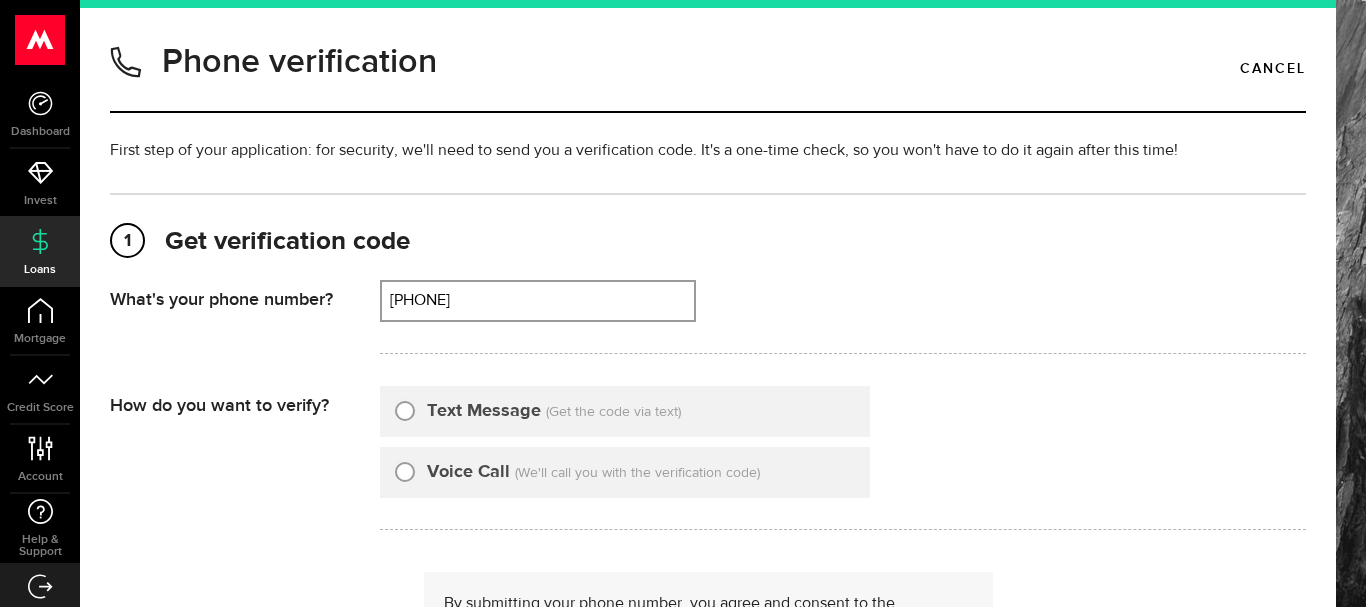 click on "Text Message" at bounding box center (405, 408) 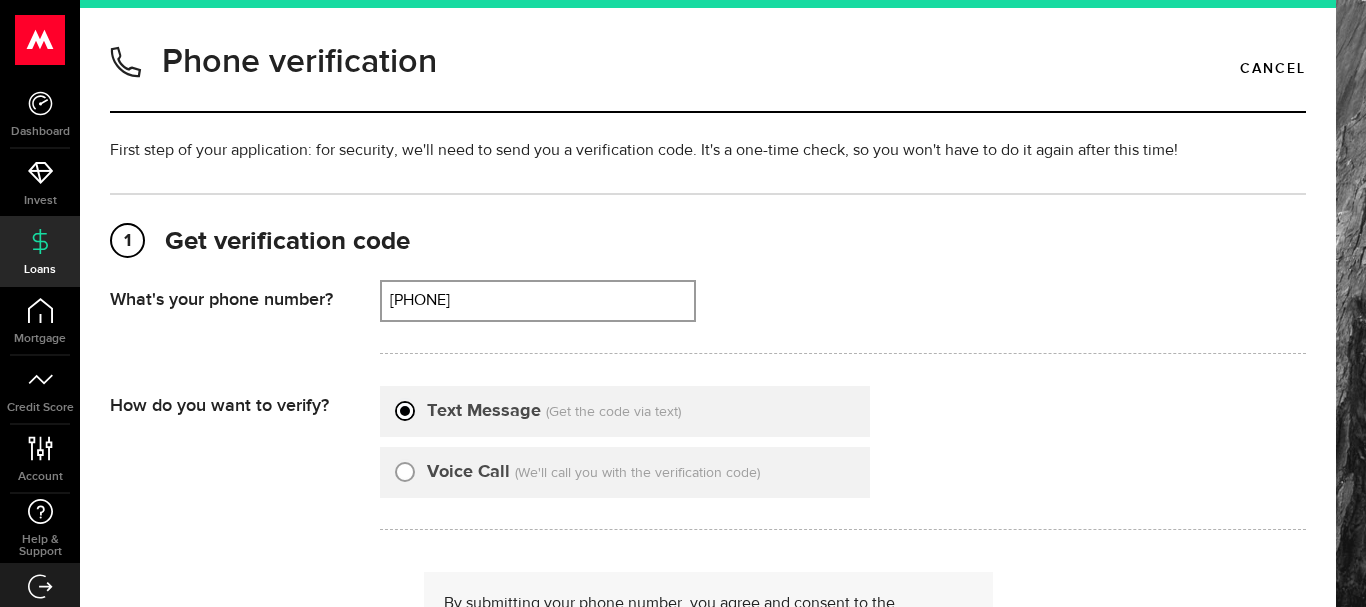 click on "Text Message (Get the code via text) Voice Call (We'll call you with the verification code)" at bounding box center (843, 458) 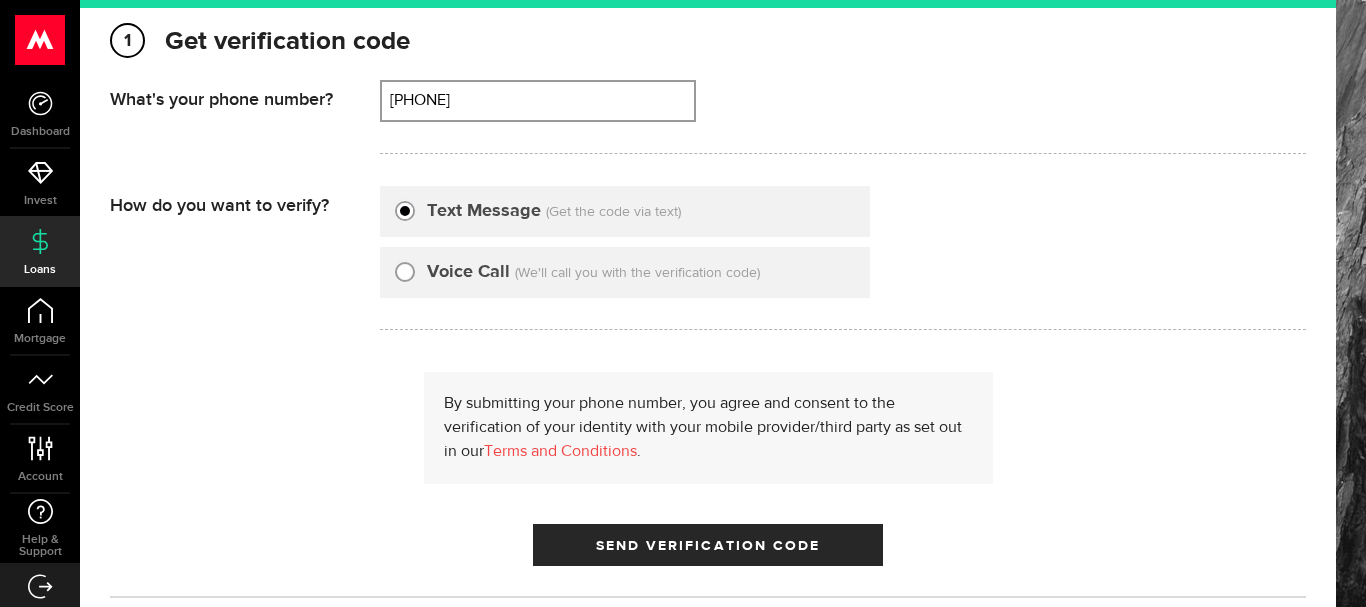 scroll, scrollTop: 240, scrollLeft: 0, axis: vertical 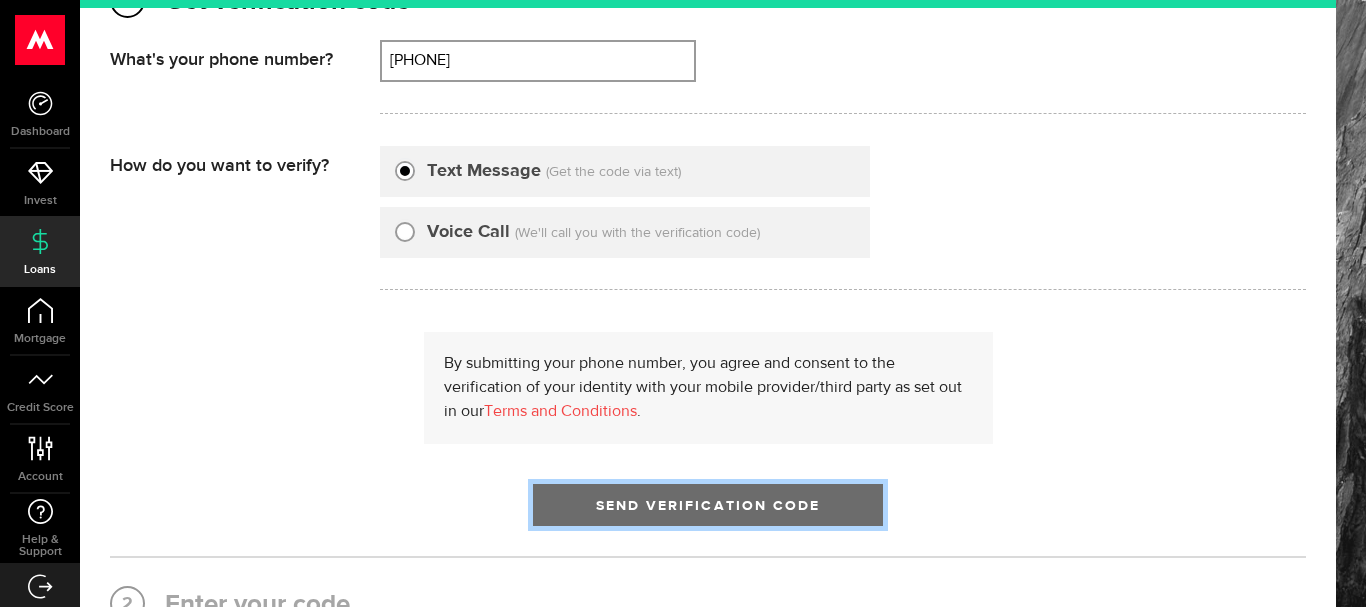 click on "Send Verification Code" at bounding box center (708, 506) 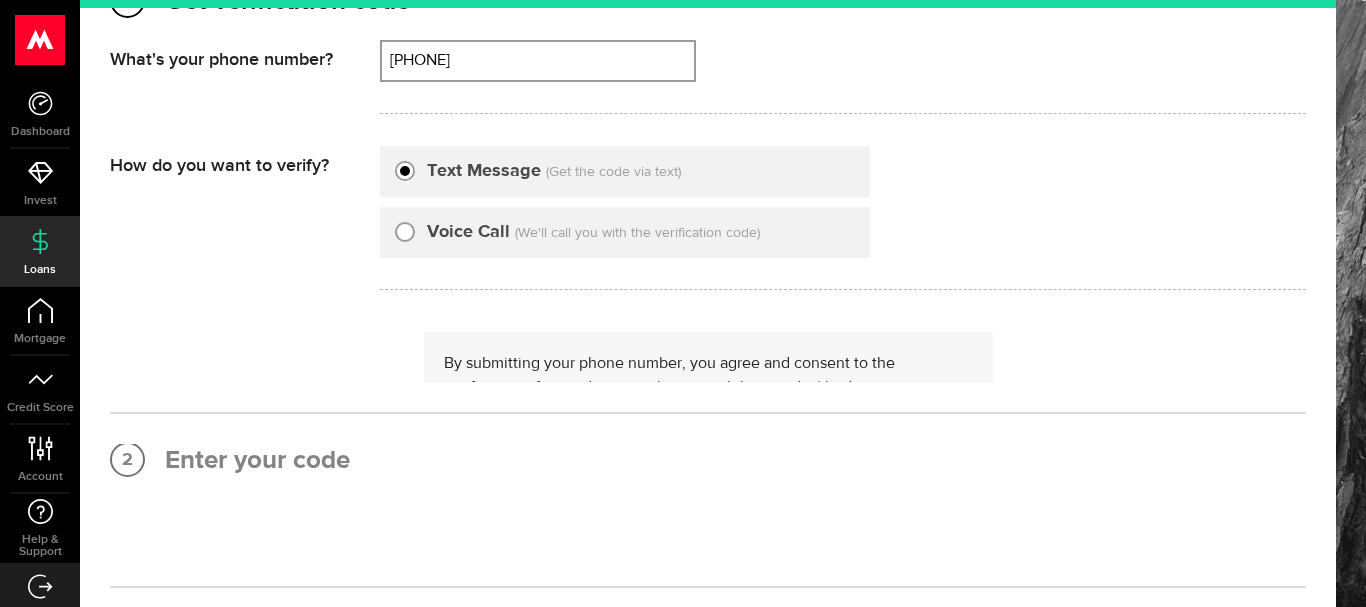 scroll, scrollTop: 10, scrollLeft: 0, axis: vertical 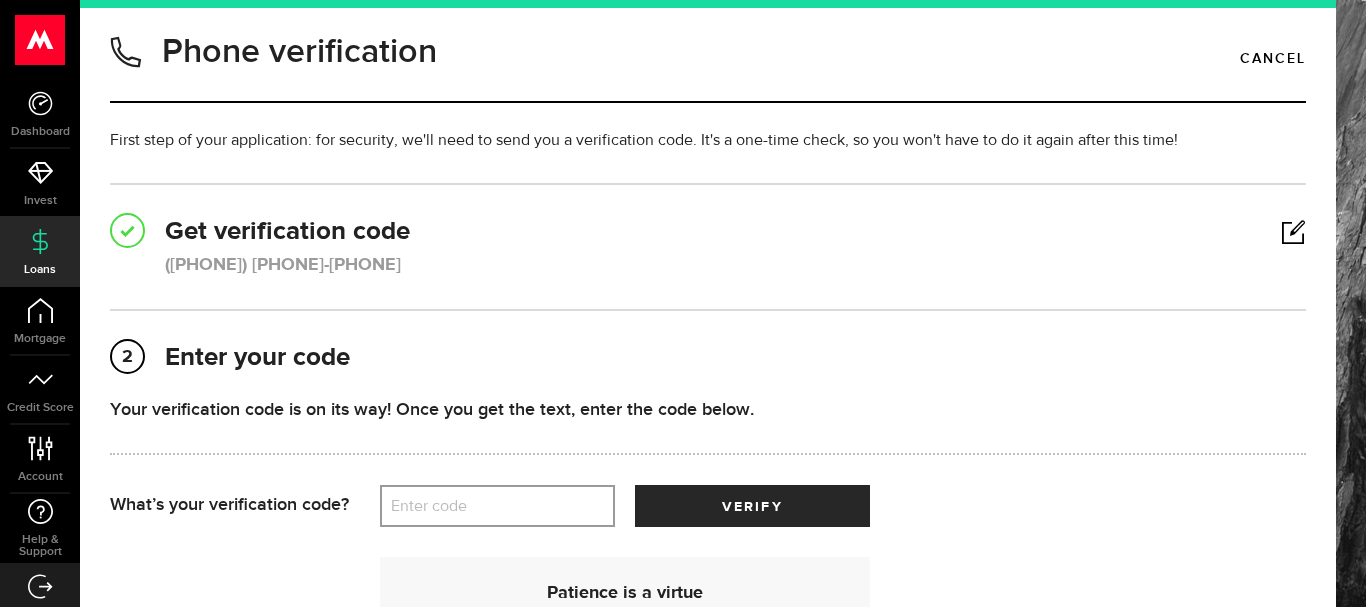 click on "Enter code" at bounding box center [497, 506] 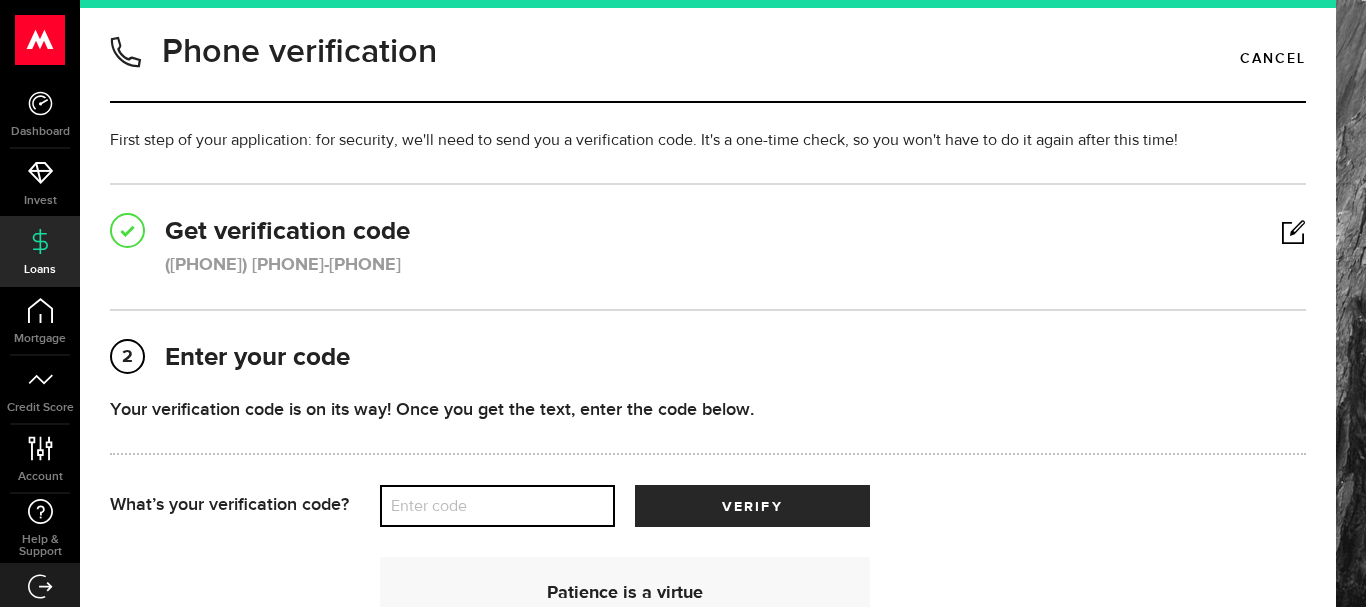 click on "Enter code" at bounding box center [497, 506] 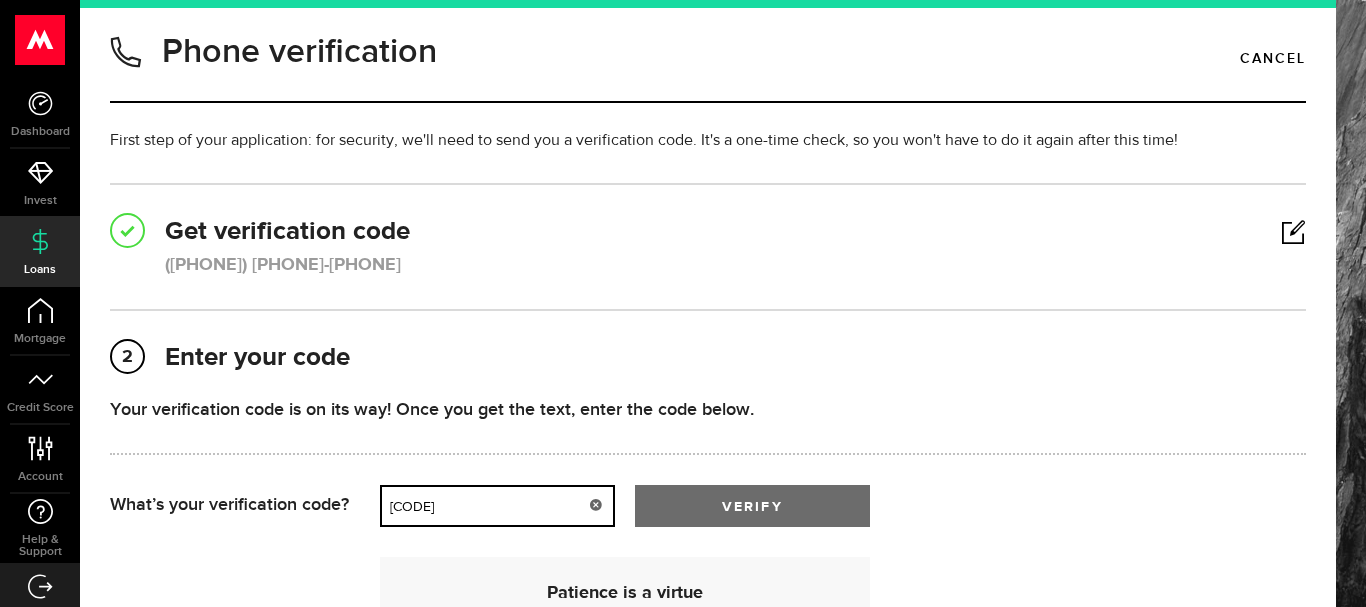 type on "56898" 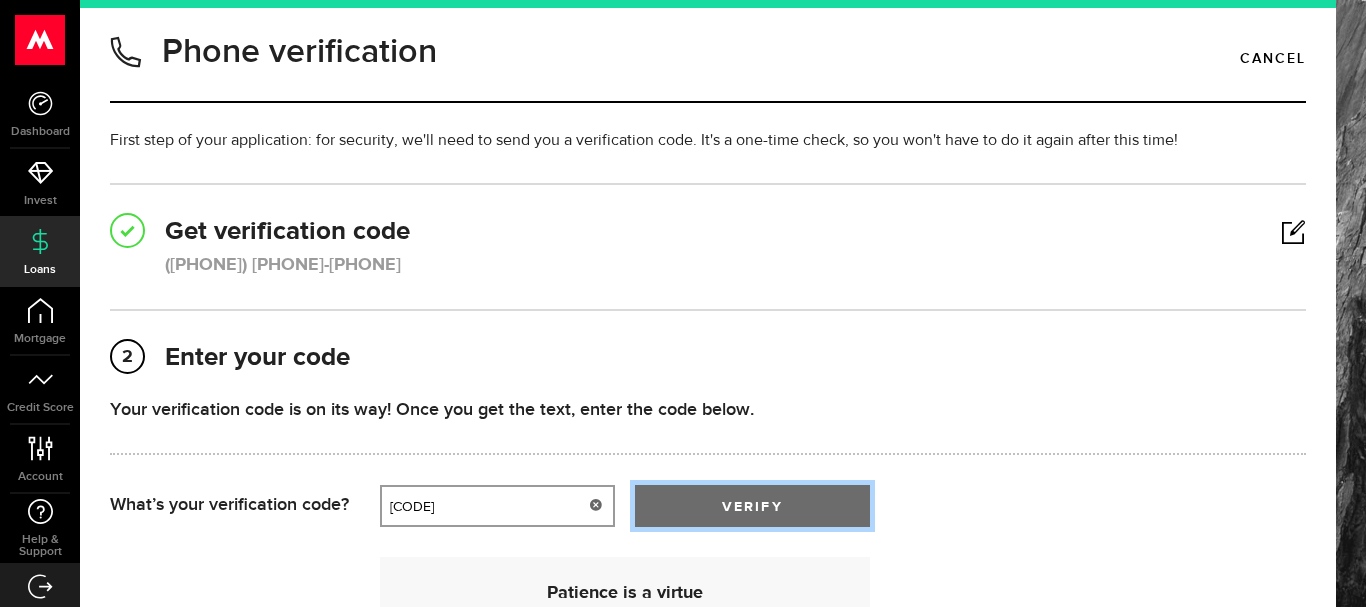 click on "verify" at bounding box center [752, 506] 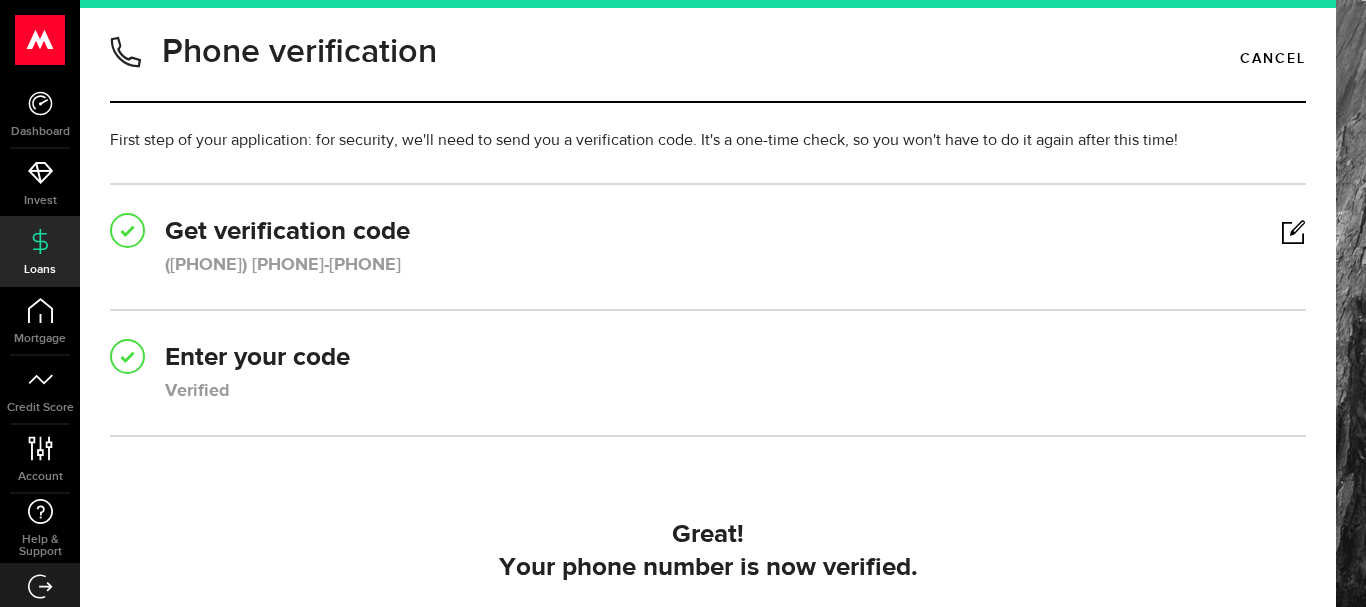 click on "Phone verification Cancel First step of your application: for security, we'll need to send you a verification code. It's a one-time check, so you won't have to do it again after this time! 1 Get verification code (825) 488-2172 What's your phone number? That doesn't look like a valid phone number. Try again? 8254882172 (000) 000-0000 Please select a verification method How do you want to verify? Text Message (Get the code via text) Voice Call (We'll call you with the verification code) By submitting your phone number, you agree and consent to the verification of your identity with your mobile provider/third party as set out in our  Terms and Conditions . Send Verification Code Cancel 2 Enter your code Verified Your verification code is on its way! Once you get the text, enter the code below. We're calling you with the verification code. Enter it below: What’s your verification code? Enter code That doesn’t look like a valid code. Try again? 56898 verify Patience is a virtue Hang tight!  or  get a  text ." at bounding box center (708, 407) 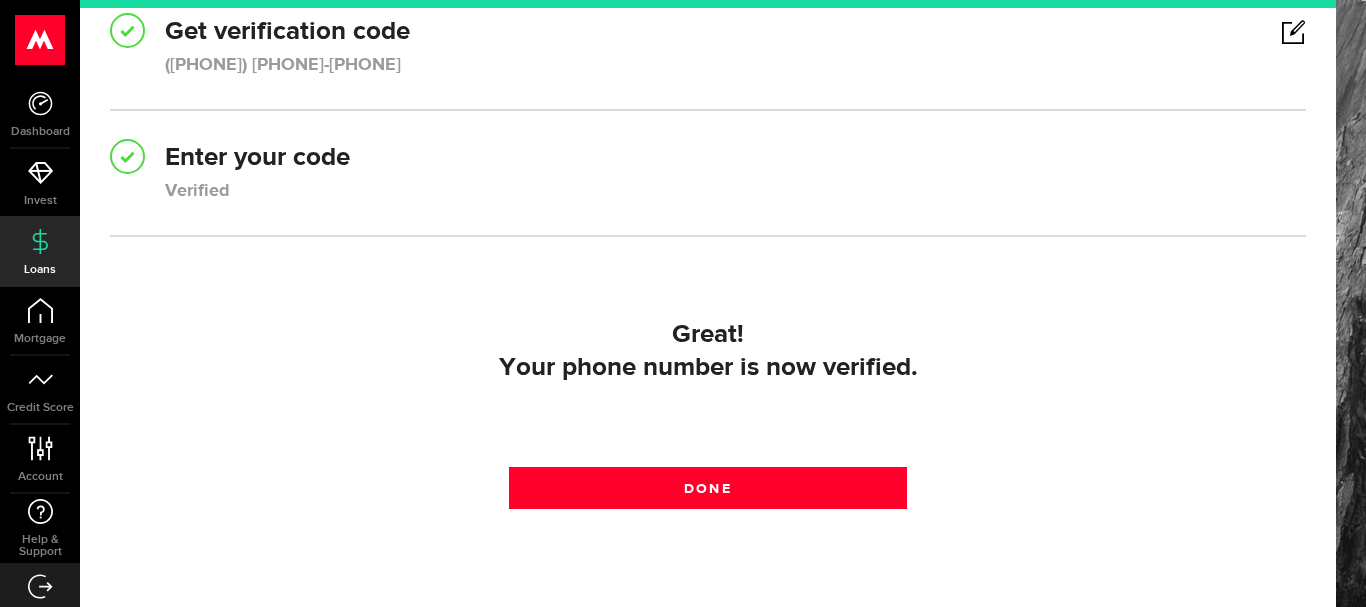 scroll, scrollTop: 250, scrollLeft: 0, axis: vertical 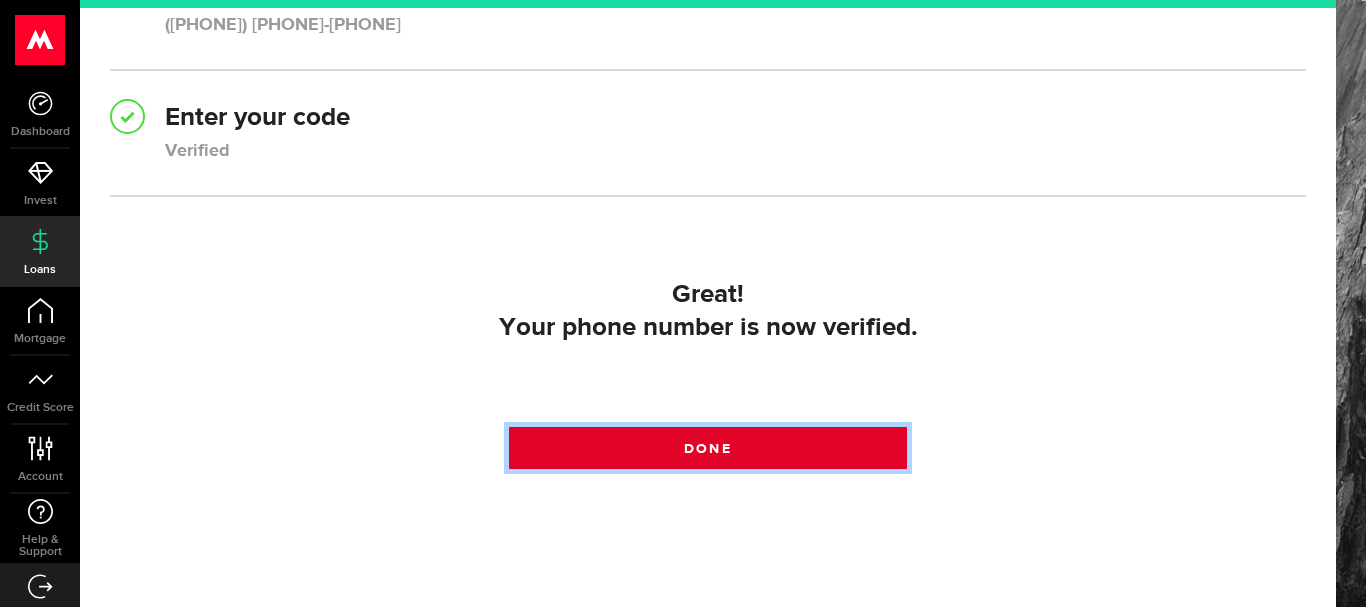 click at bounding box center (708, 453) 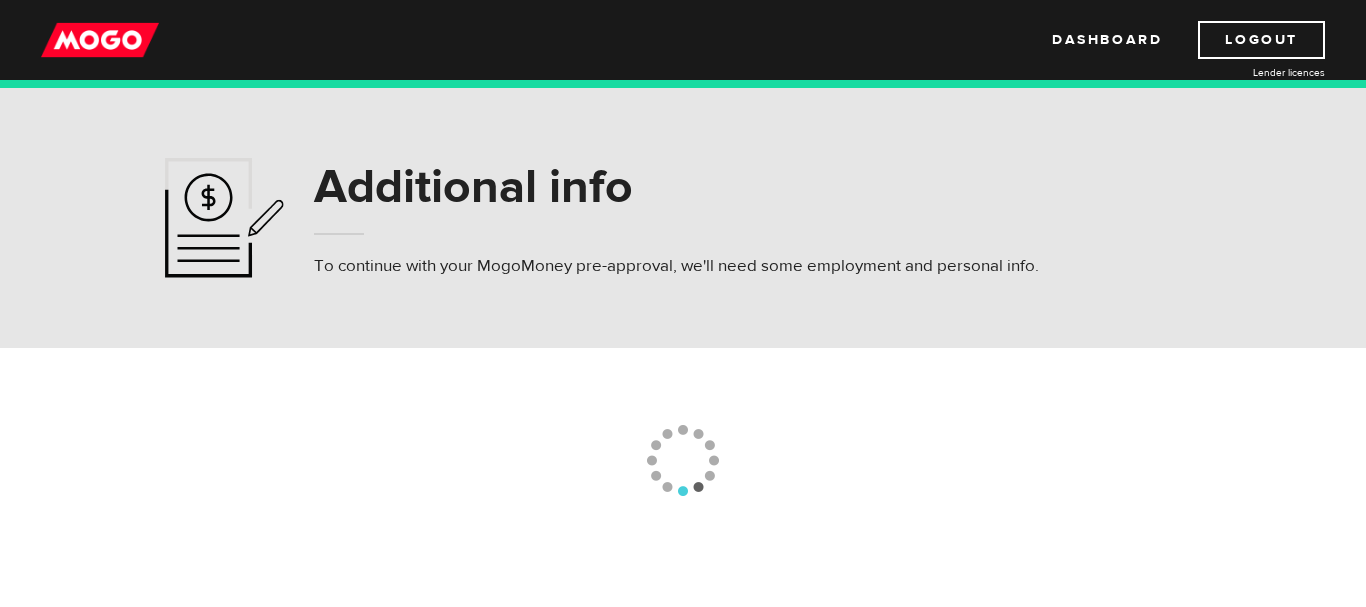 scroll, scrollTop: 0, scrollLeft: 0, axis: both 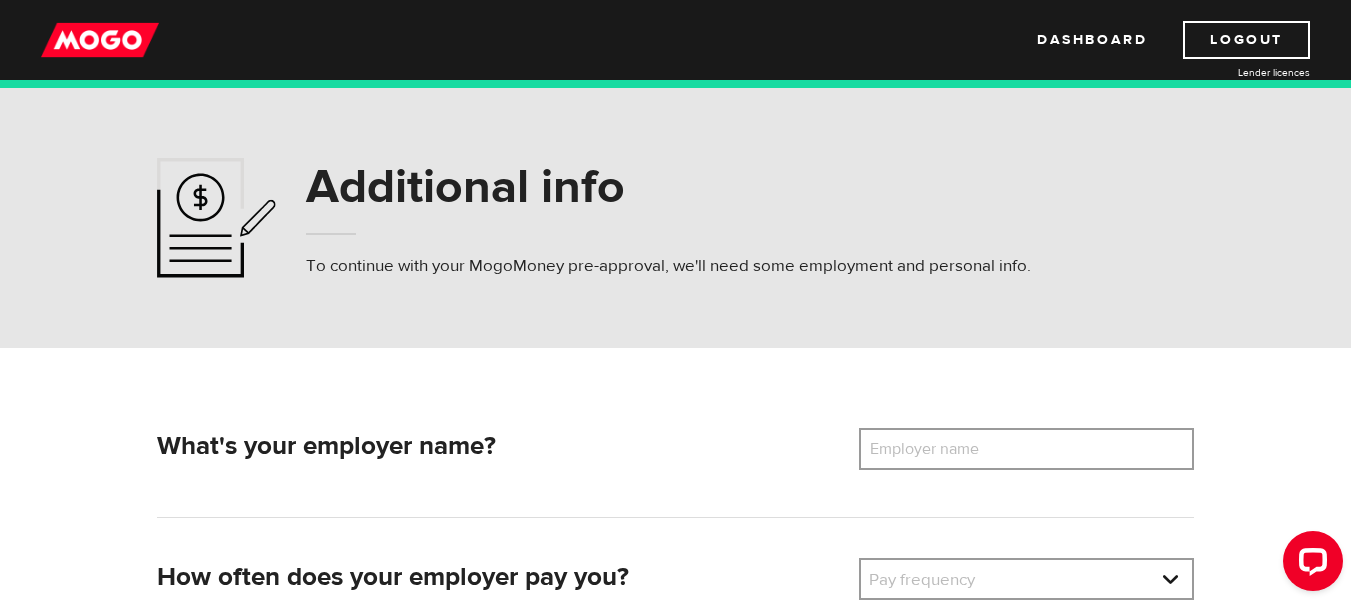click on "Employer name" at bounding box center [939, 449] 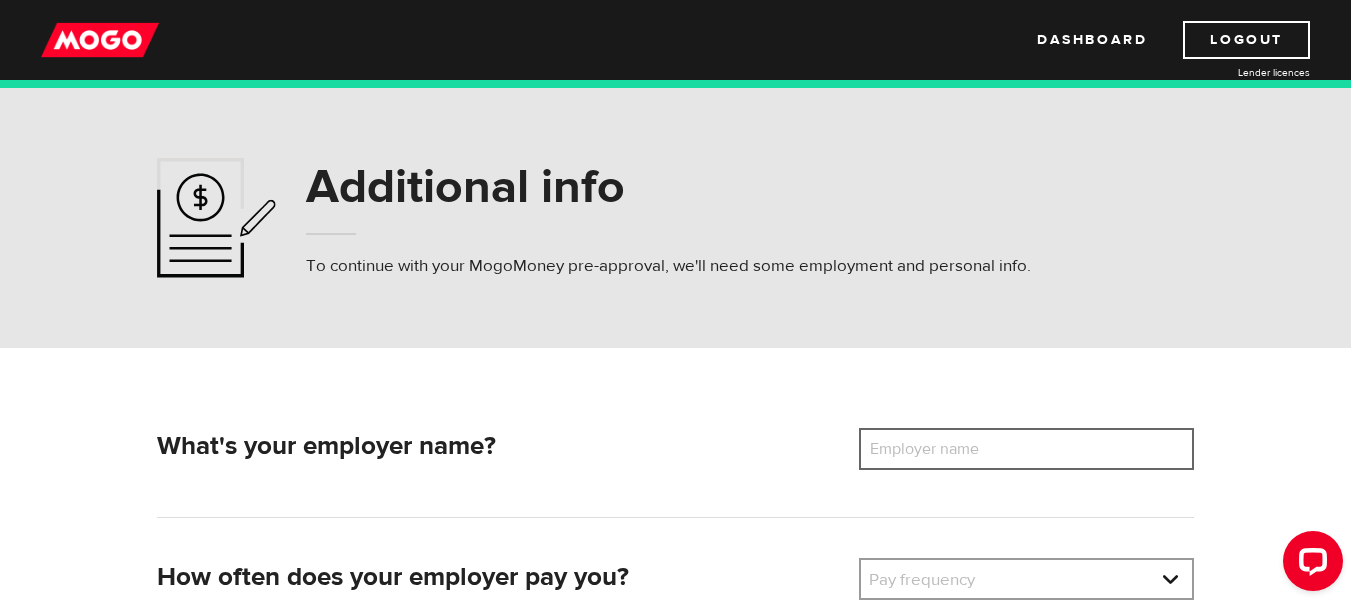 click on "Employer name" at bounding box center [1026, 449] 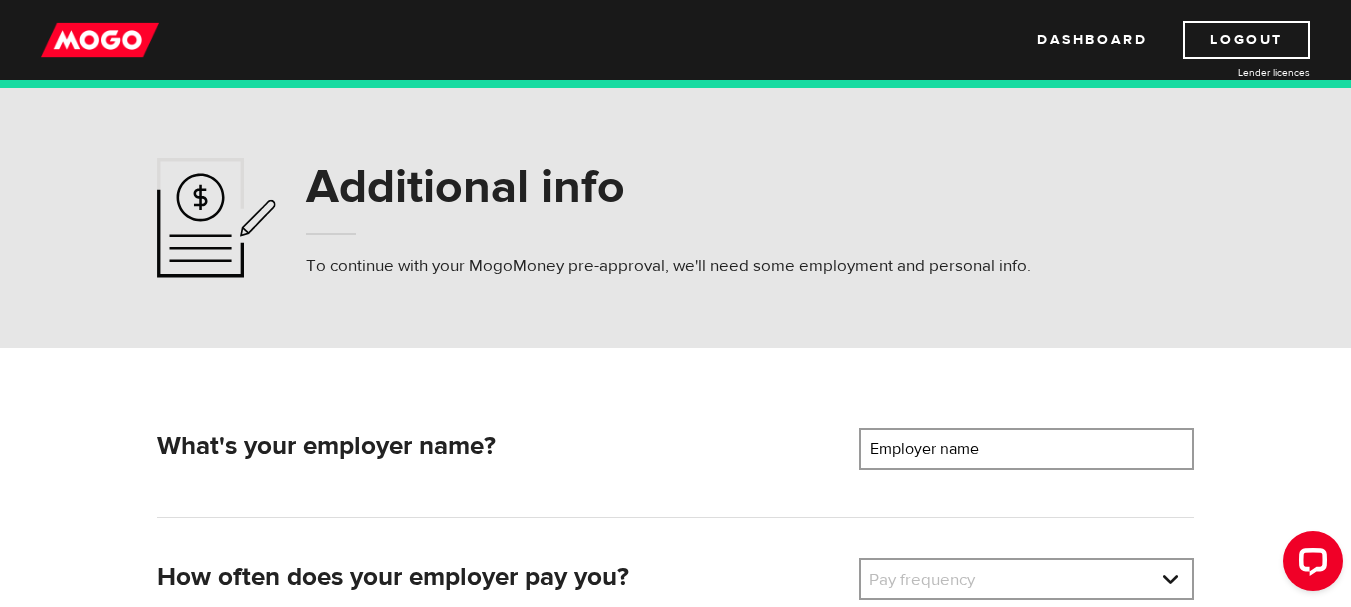 click on "What's your employer name? Employer name Please enter your employer's name How often does your employer pay you? Pay frequency Please select the frequency of payment Pay frequency Pay frequency Weekly
Bi-Weekly
Semi-Monthly
Monthly Pay frequency Weekly Bi-Weekly Semi-Monthly Monthly Do you get paid via direct deposit? Are you paid by direct deposit? Selection required Yes No Where does your employment pay go? Bank Please select your bank Bank Bank BMO / Bank of Montreal
CIBC / Canadian Imperial Bank of Commerce
CWB / Canadian Western Bank
HSBC Bank Canada
LBC / Banque Laurentienne Du Canada
NBC / National Bank of Canada
RBC / Royal Bank of Canada
Scotiabank / Bank of Nova Scotia
TD / TD Canada Trust
1st Choice Savings & Credit Union
Other
Abn Amro Bank Nv
Acadian Credit Union
Accelerate Financial
Accent Credit Union
Access Credit Union
Achieva Financial
Adjala Credit Union
Advance Savings Credit Union
Advantage Credit Union
Advantage Online - Central Credit Union" at bounding box center [676, 690] 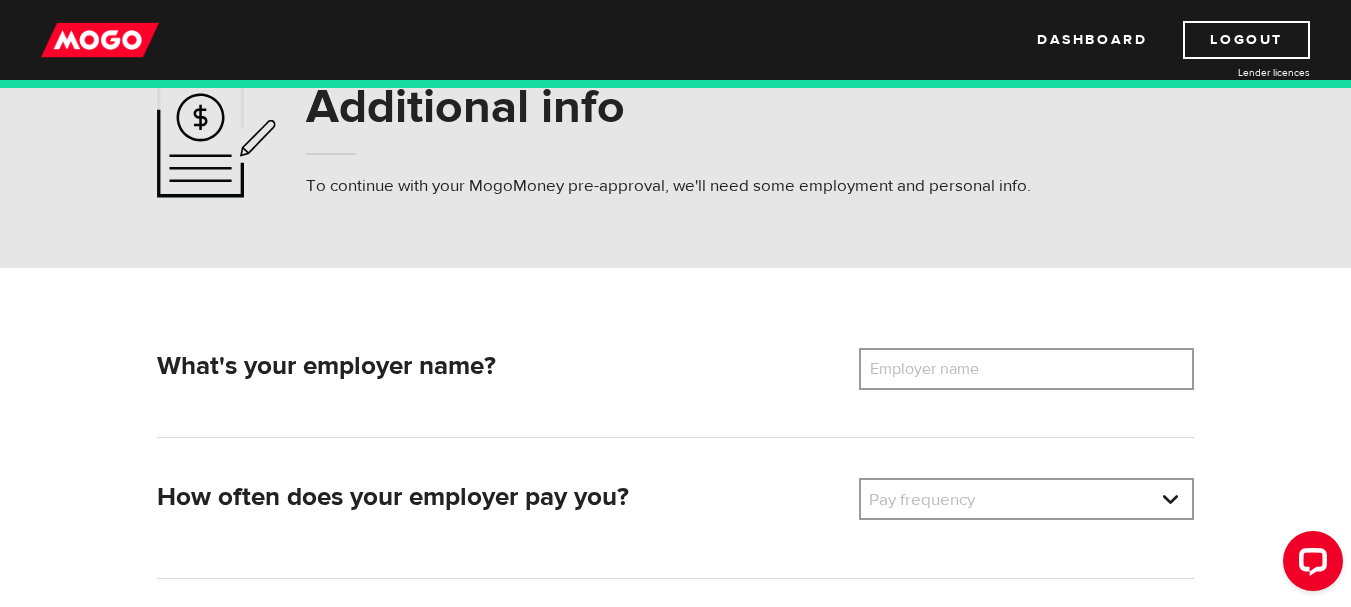 scroll, scrollTop: 120, scrollLeft: 0, axis: vertical 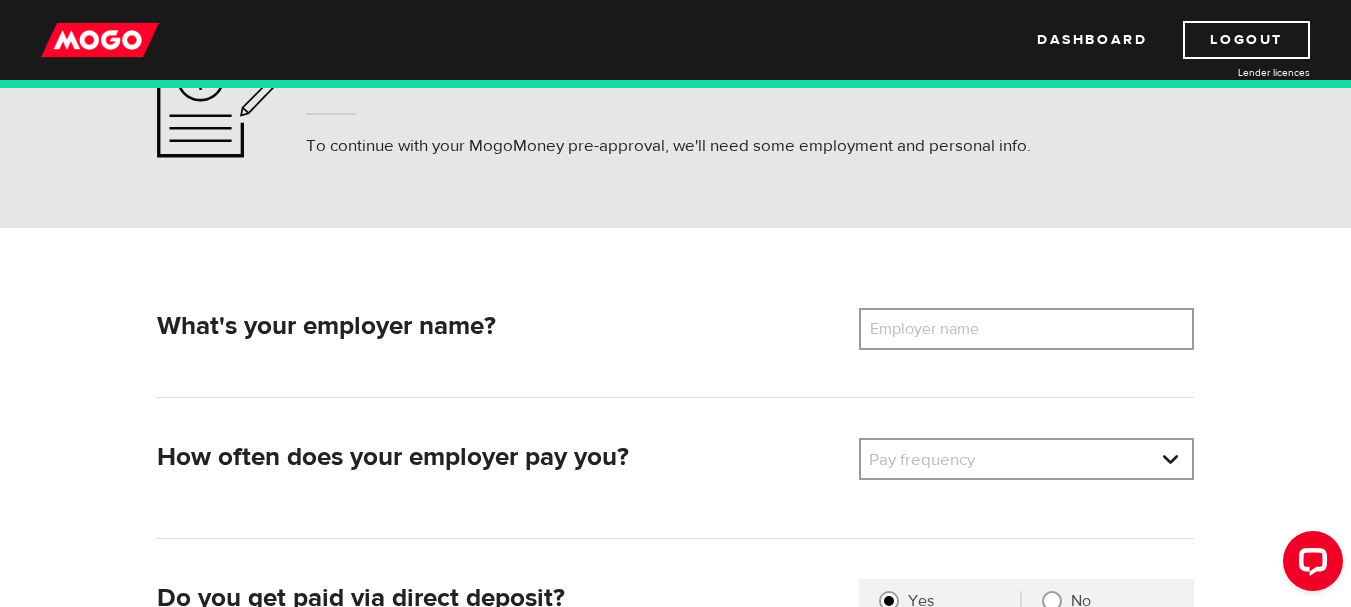 click on "Employer name" at bounding box center [939, 329] 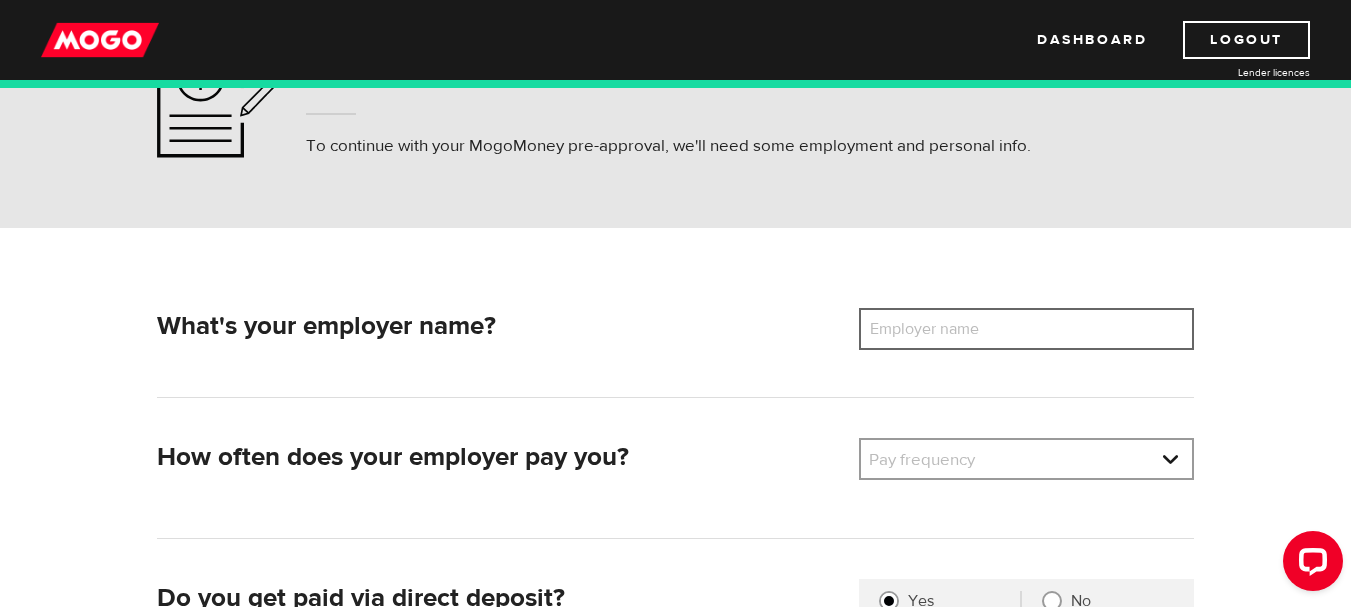 click on "Employer name" at bounding box center [1026, 329] 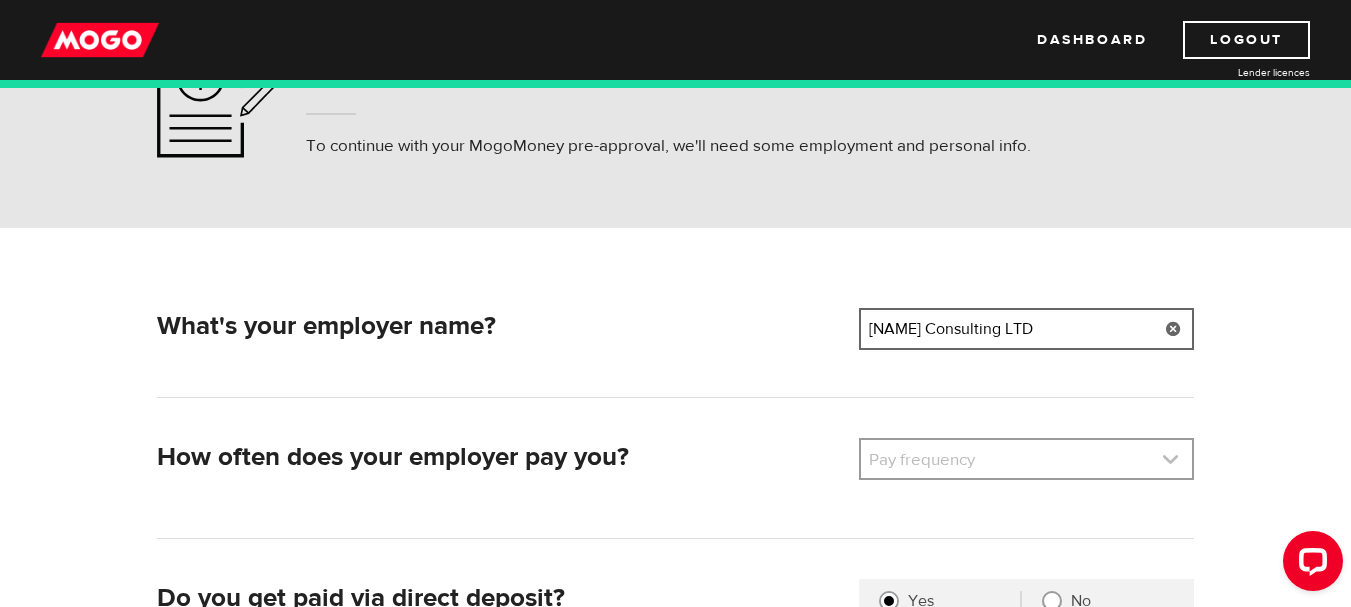 type on "Furey Consulting LTD" 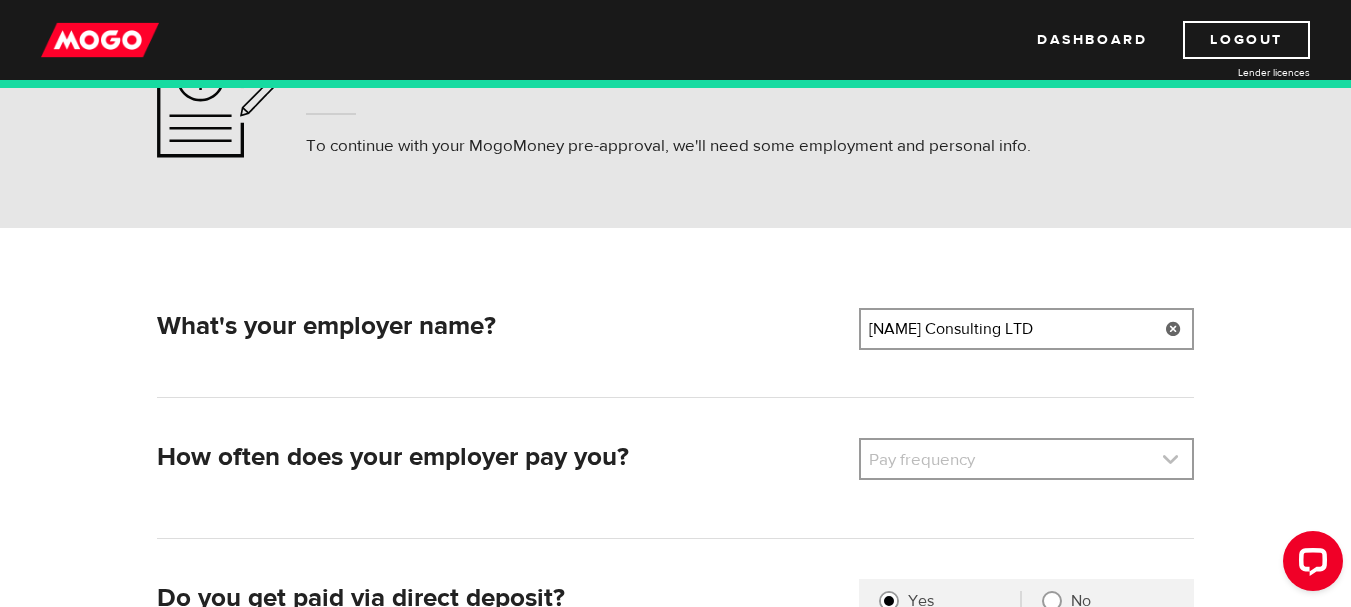 click at bounding box center [1026, 459] 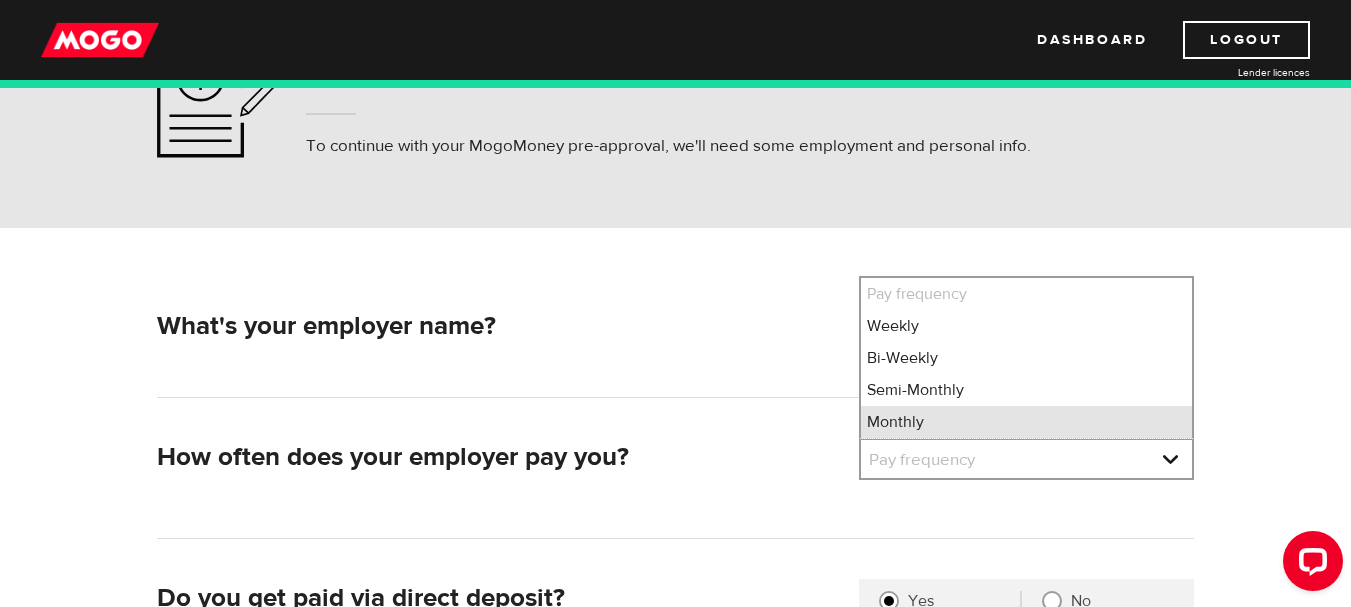 click on "Monthly" at bounding box center (1026, 422) 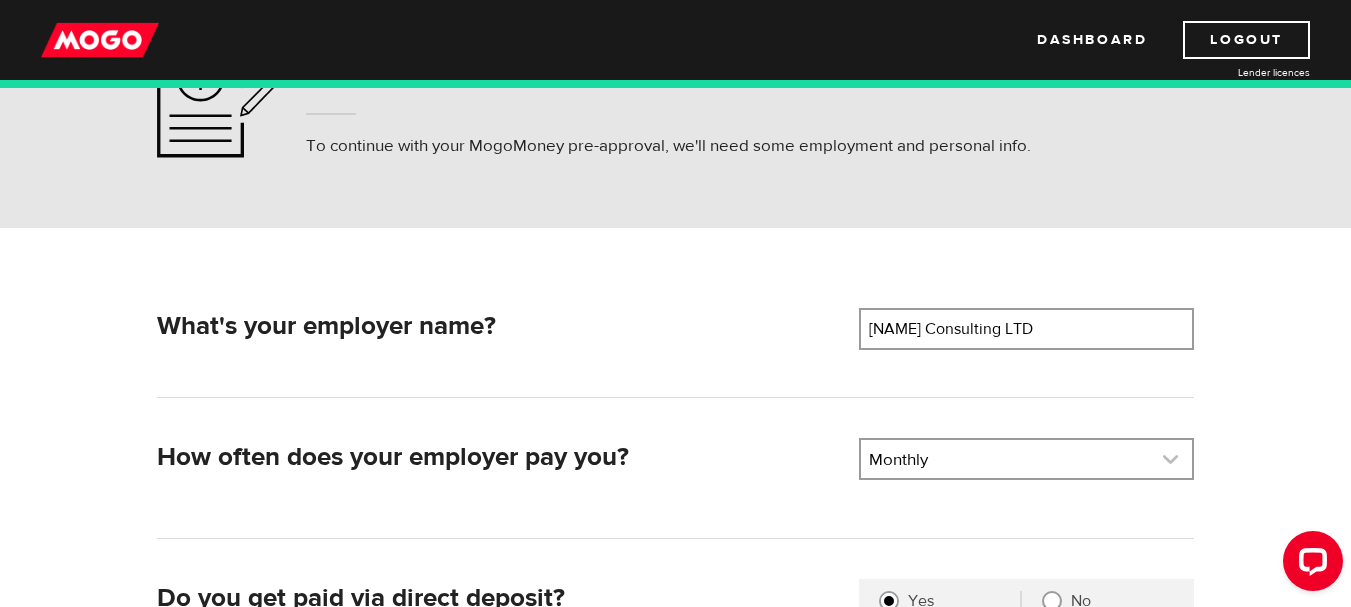 click at bounding box center [1026, 459] 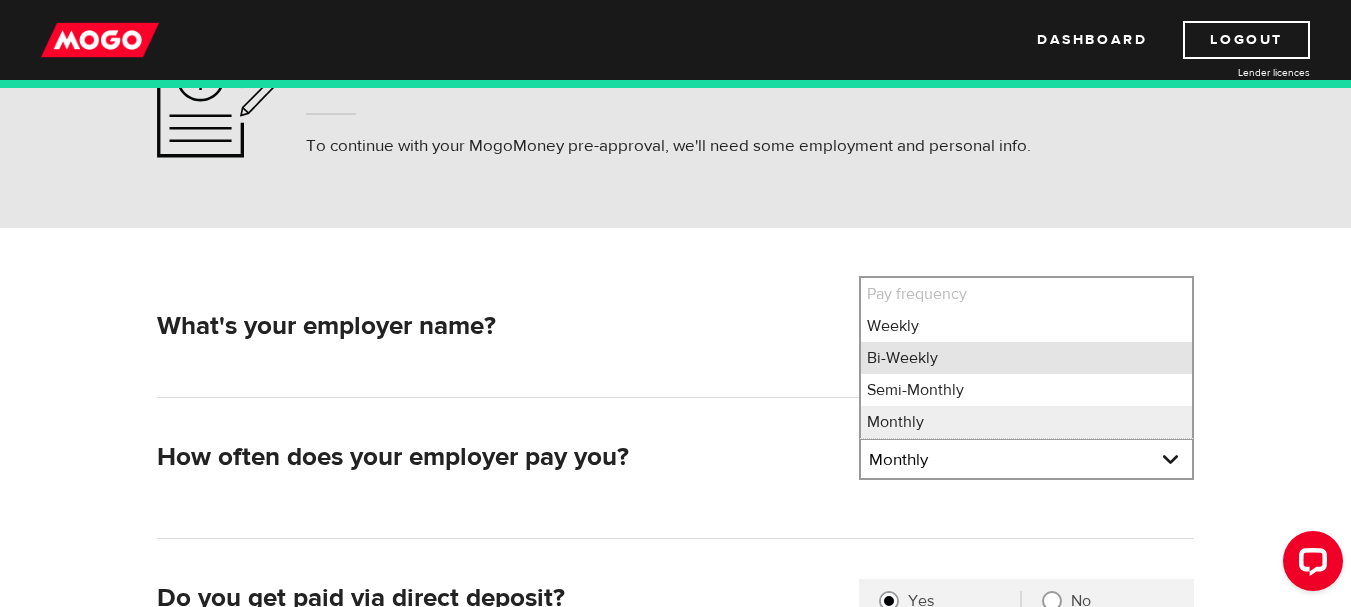 click on "Bi-Weekly" at bounding box center [1026, 358] 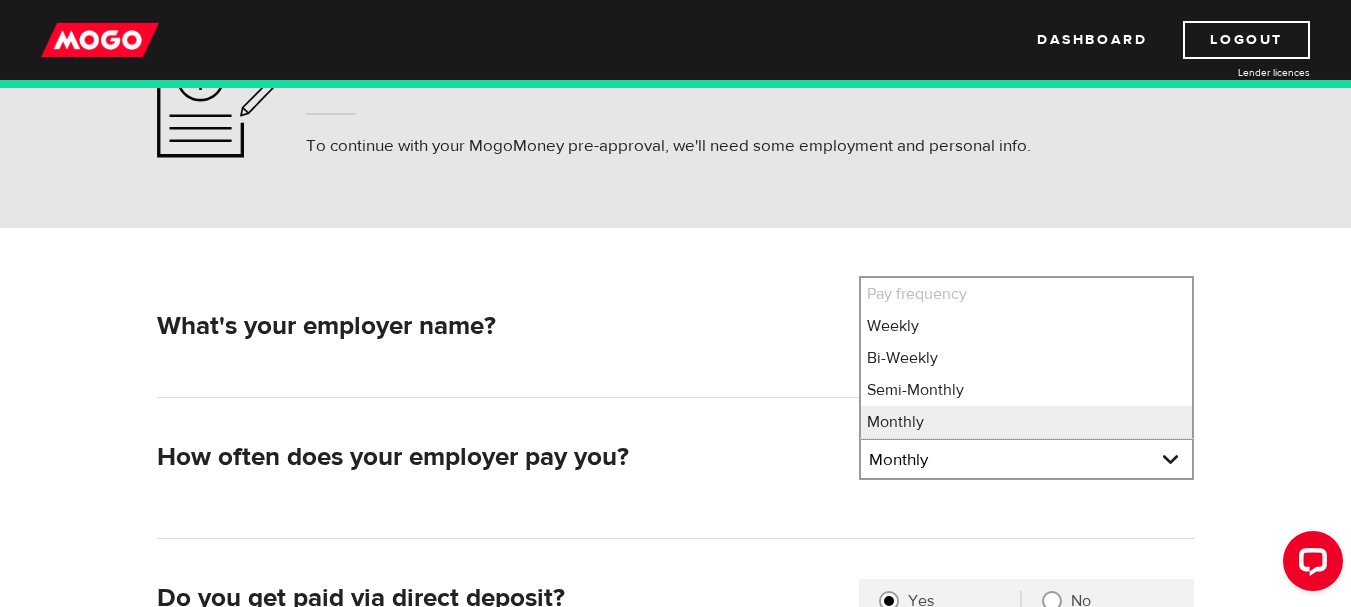 select on "2" 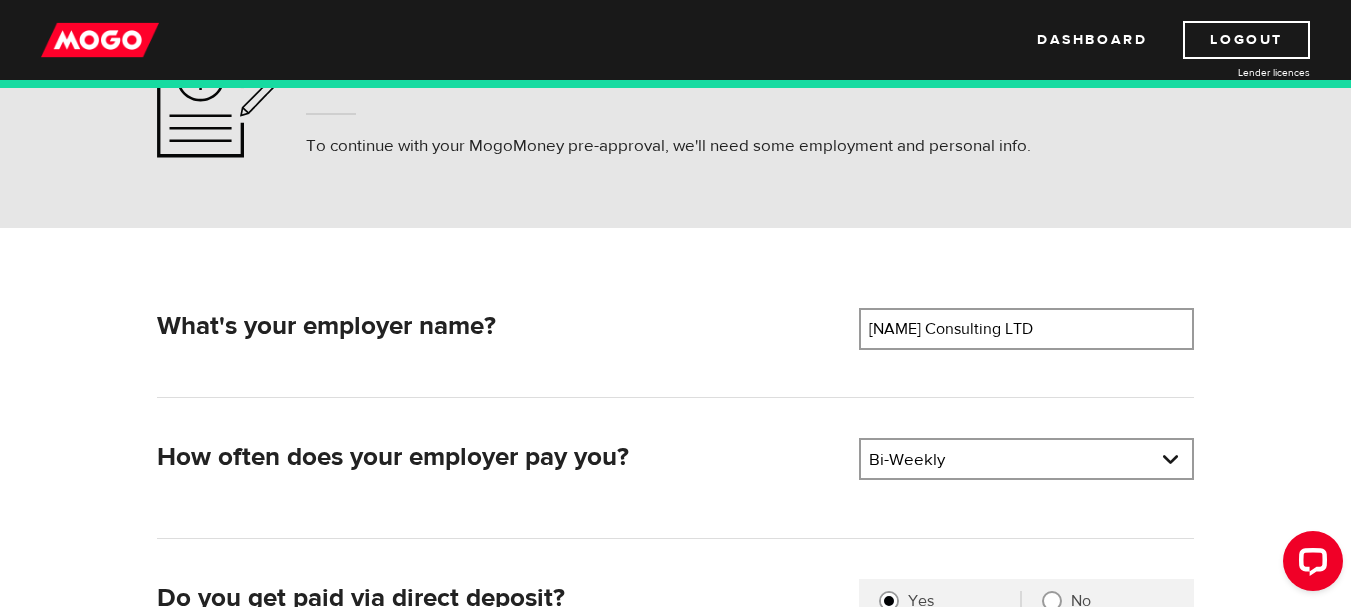 click on "How often does your employer pay you? Pay frequency Please select the frequency of payment Bi-Weekly Pay frequency Weekly
Bi-Weekly
Semi-Monthly
Monthly Pay frequency Weekly Bi-Weekly Semi-Monthly Monthly" at bounding box center [675, 488] 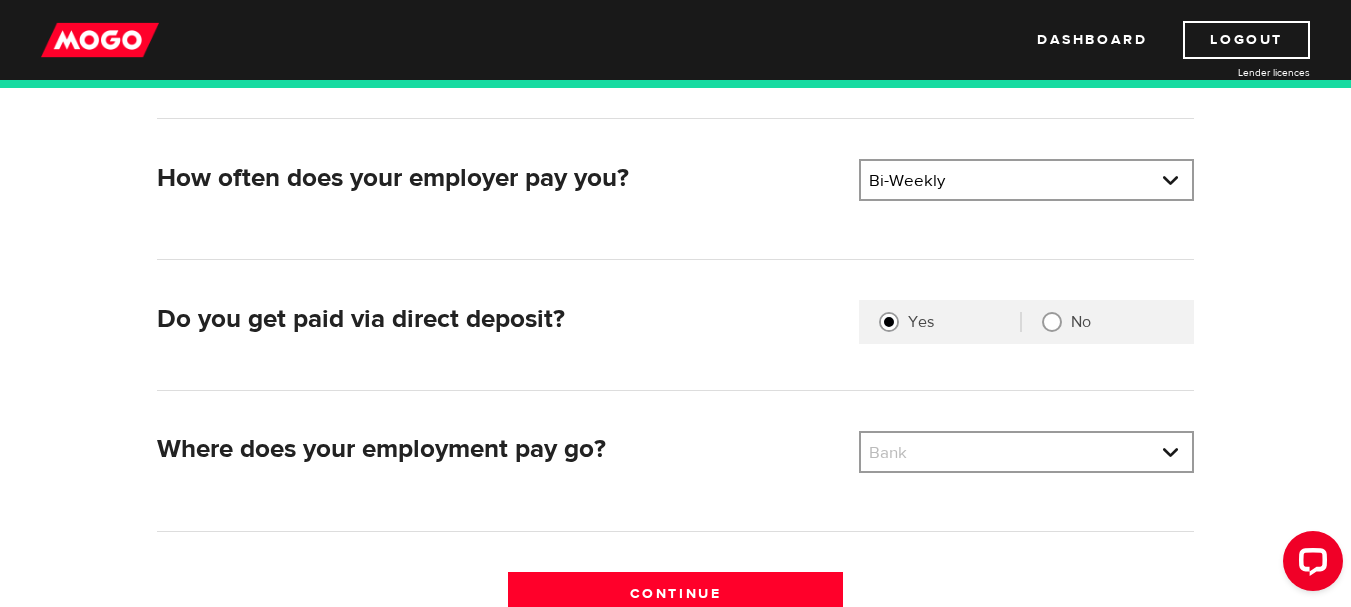 scroll, scrollTop: 400, scrollLeft: 0, axis: vertical 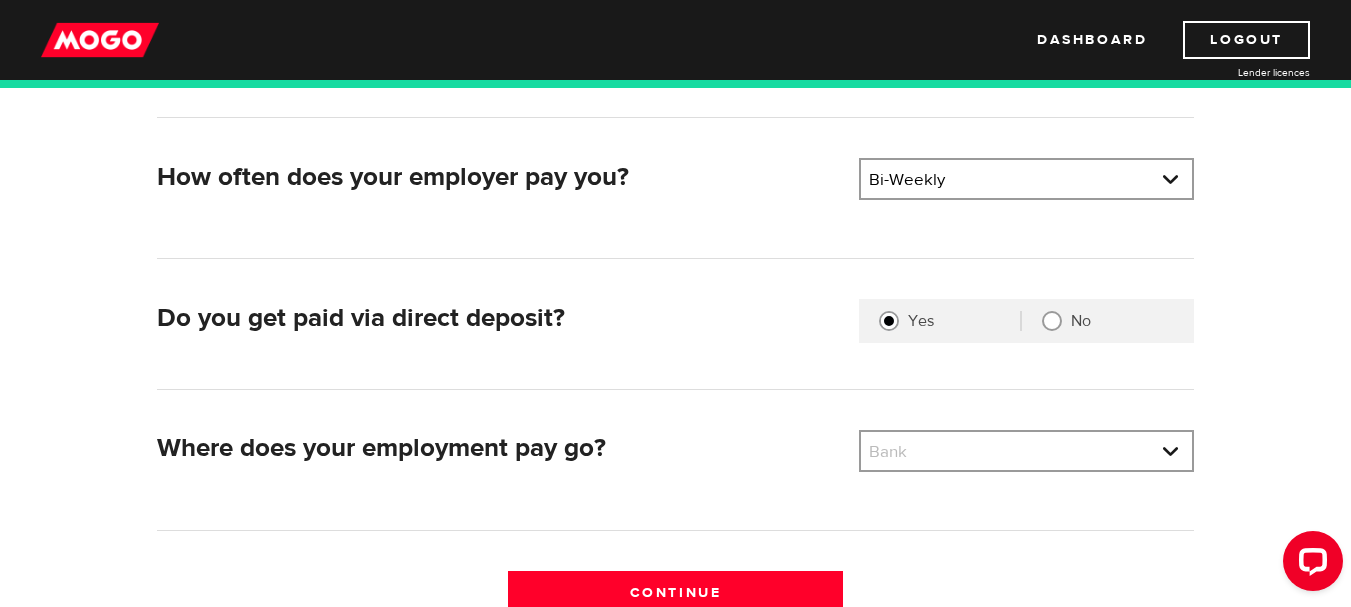 click on "No" at bounding box center [1052, 321] 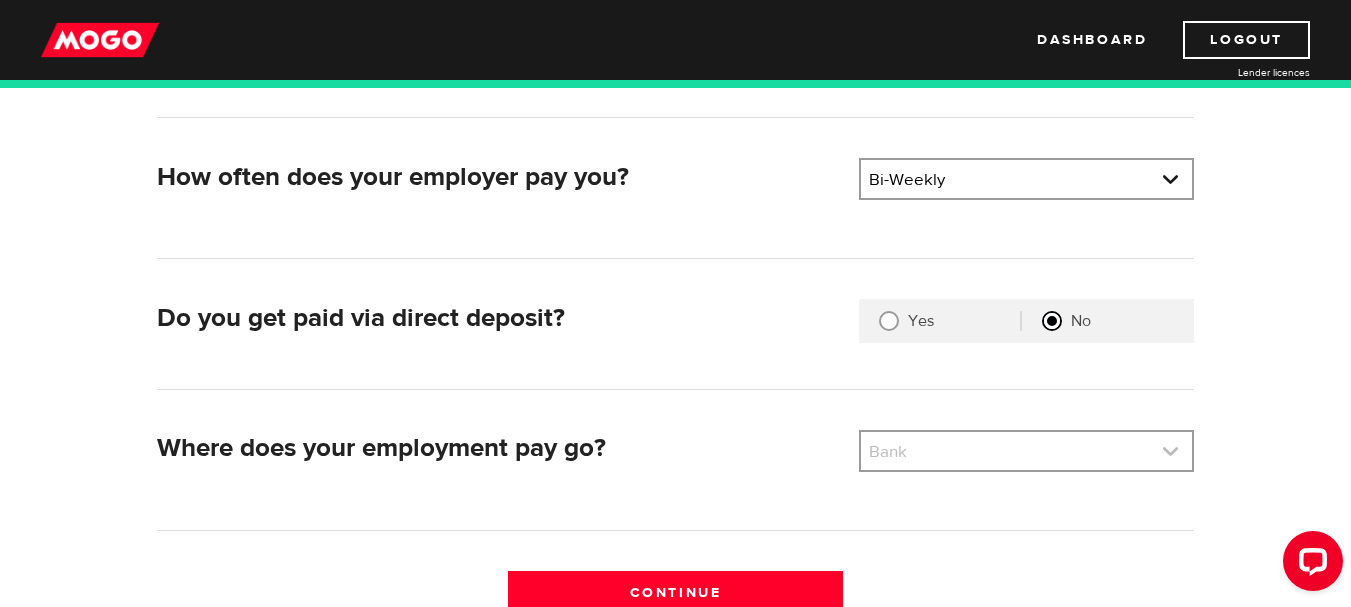 click at bounding box center (1026, 451) 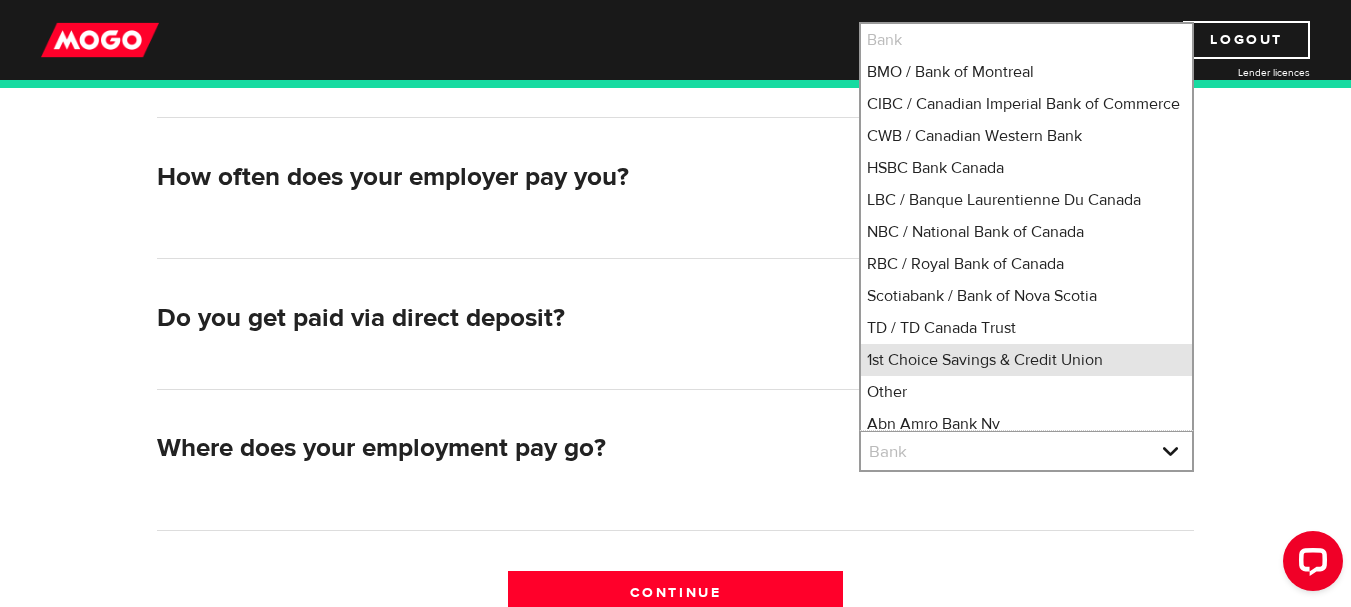 scroll, scrollTop: 2, scrollLeft: 0, axis: vertical 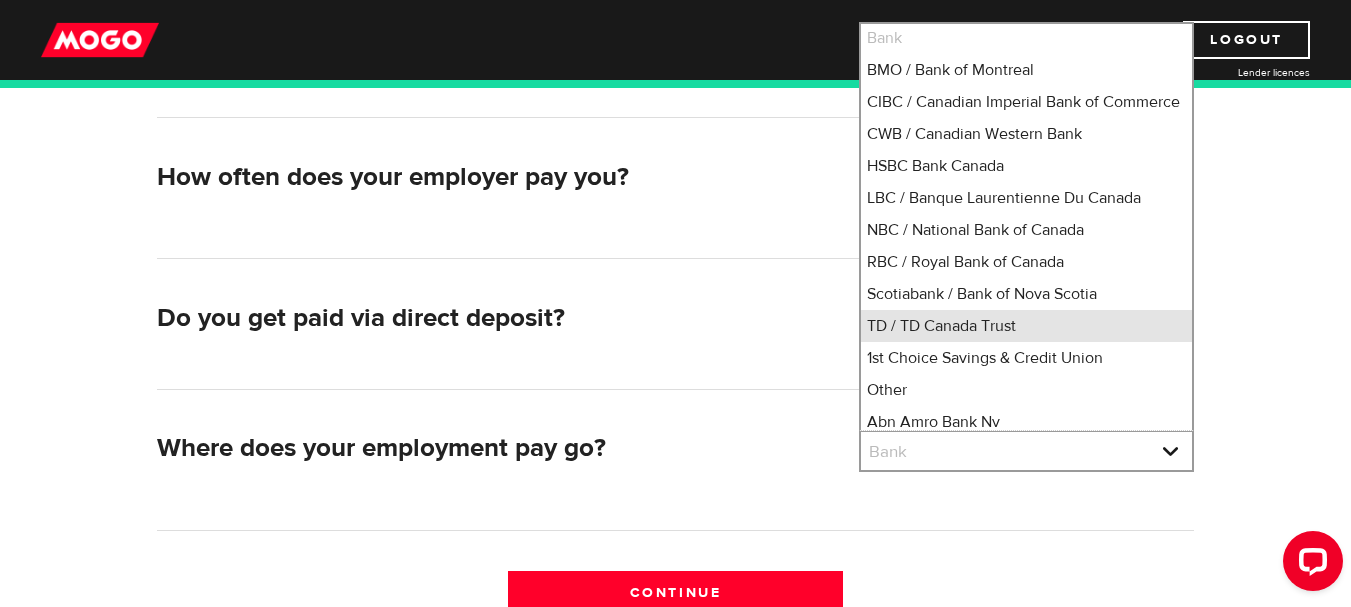 click on "TD / TD Canada Trust" at bounding box center [1026, 326] 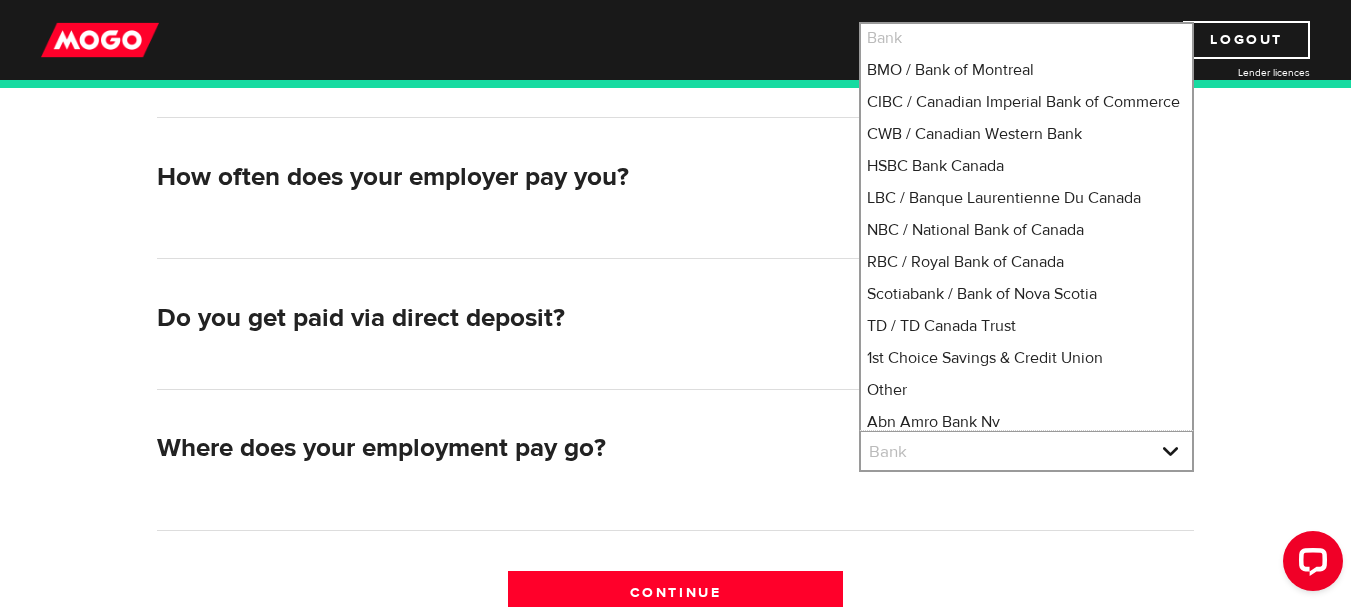 select on "9" 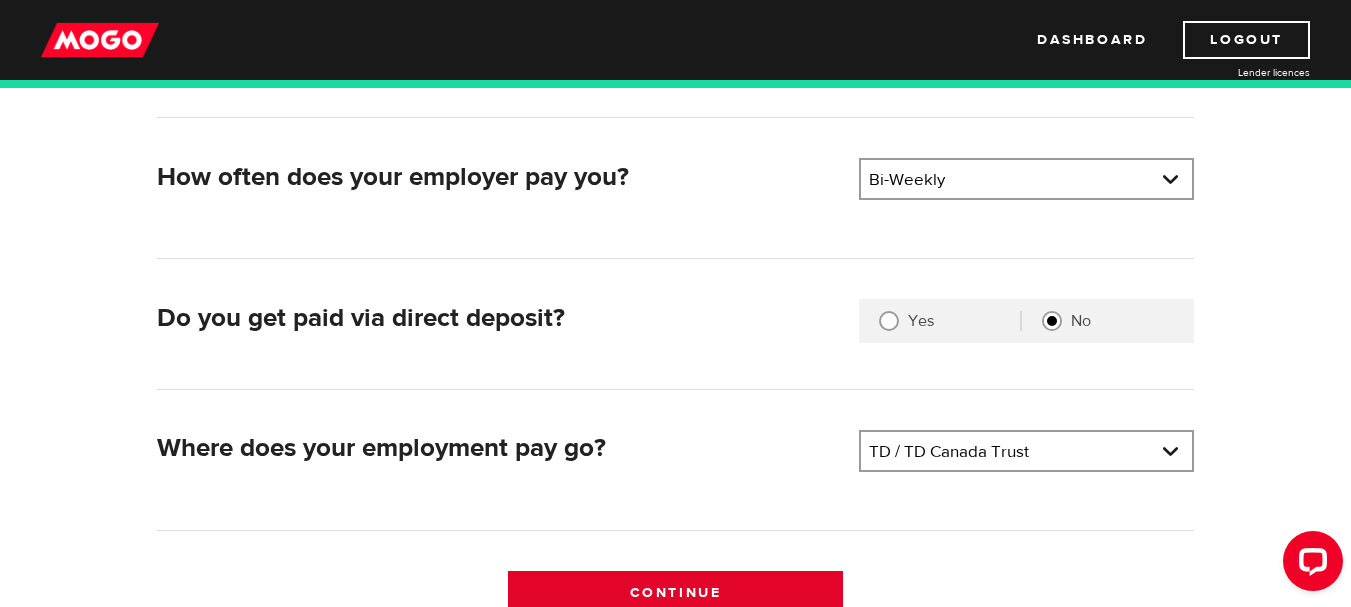 click on "Continue" at bounding box center (675, 592) 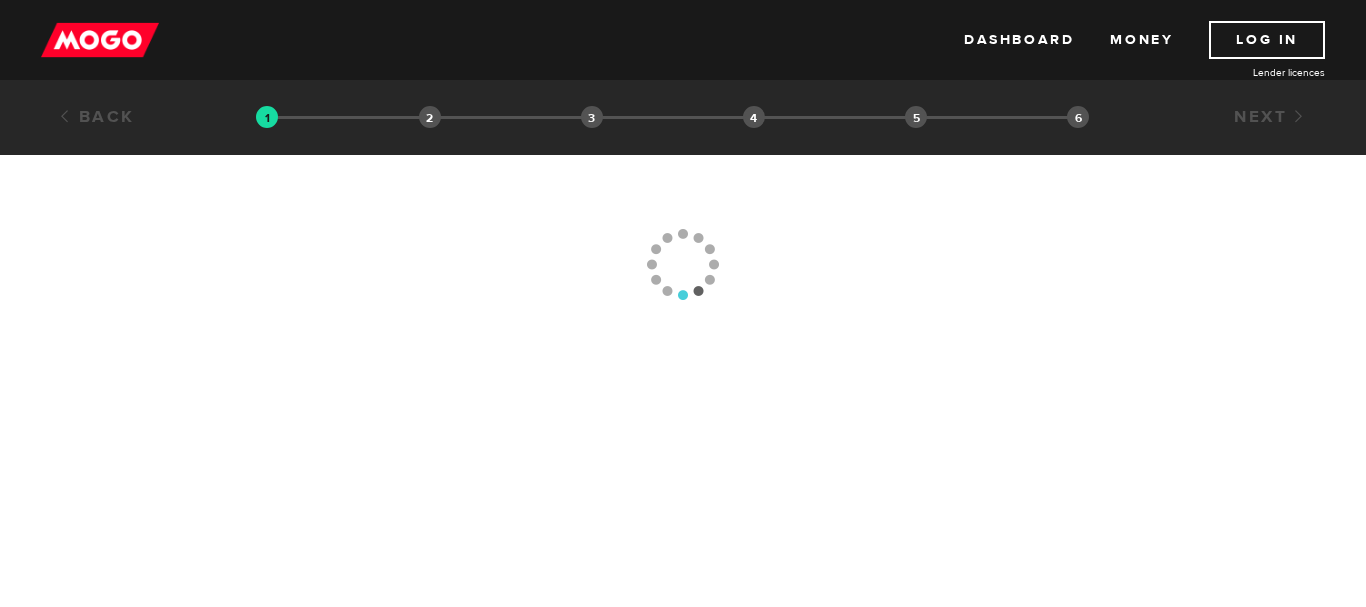 scroll, scrollTop: 0, scrollLeft: 0, axis: both 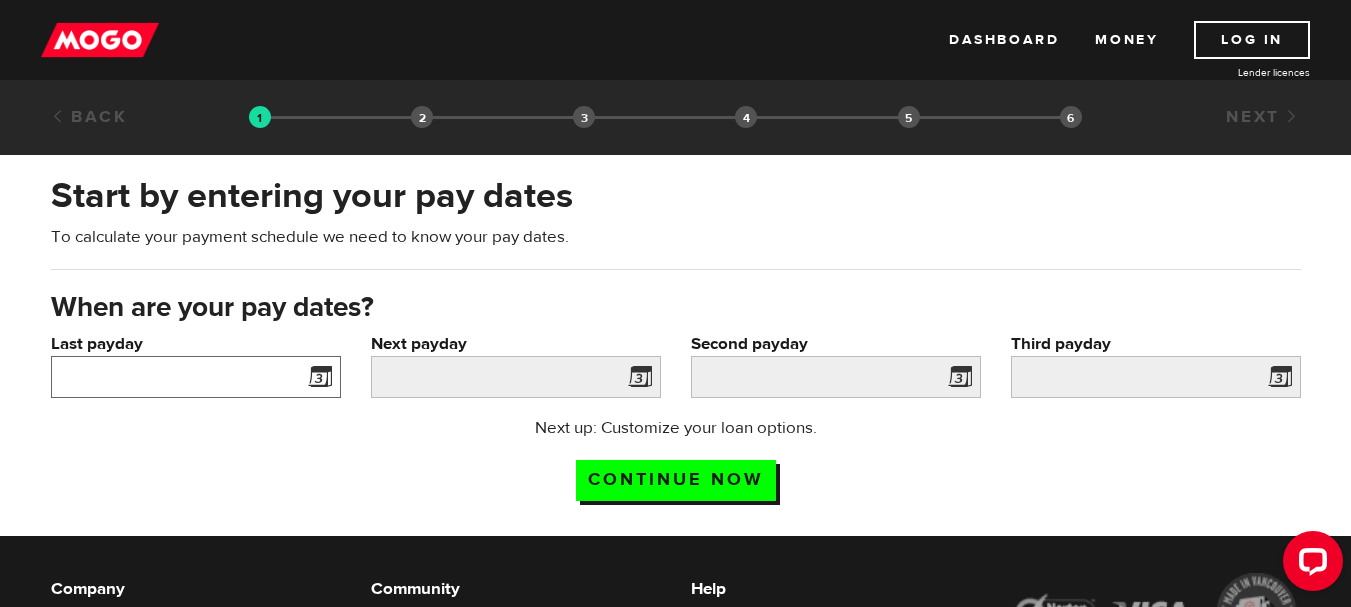 click on "Last payday" at bounding box center (196, 377) 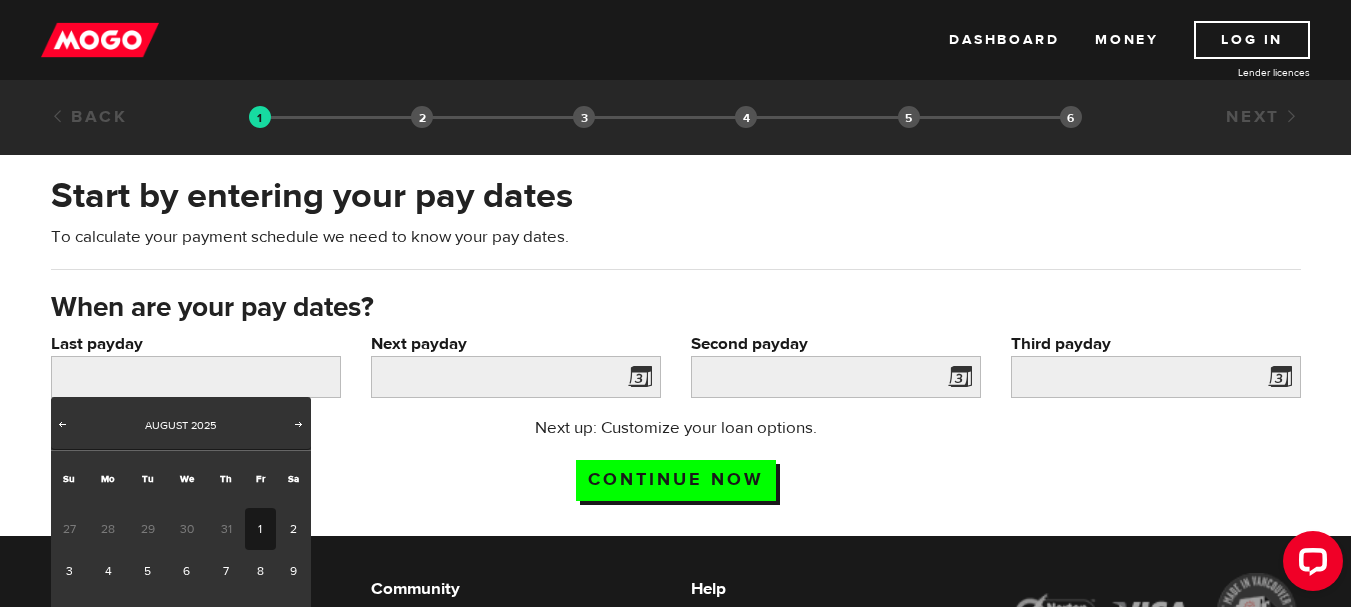 click on "1" at bounding box center [260, 529] 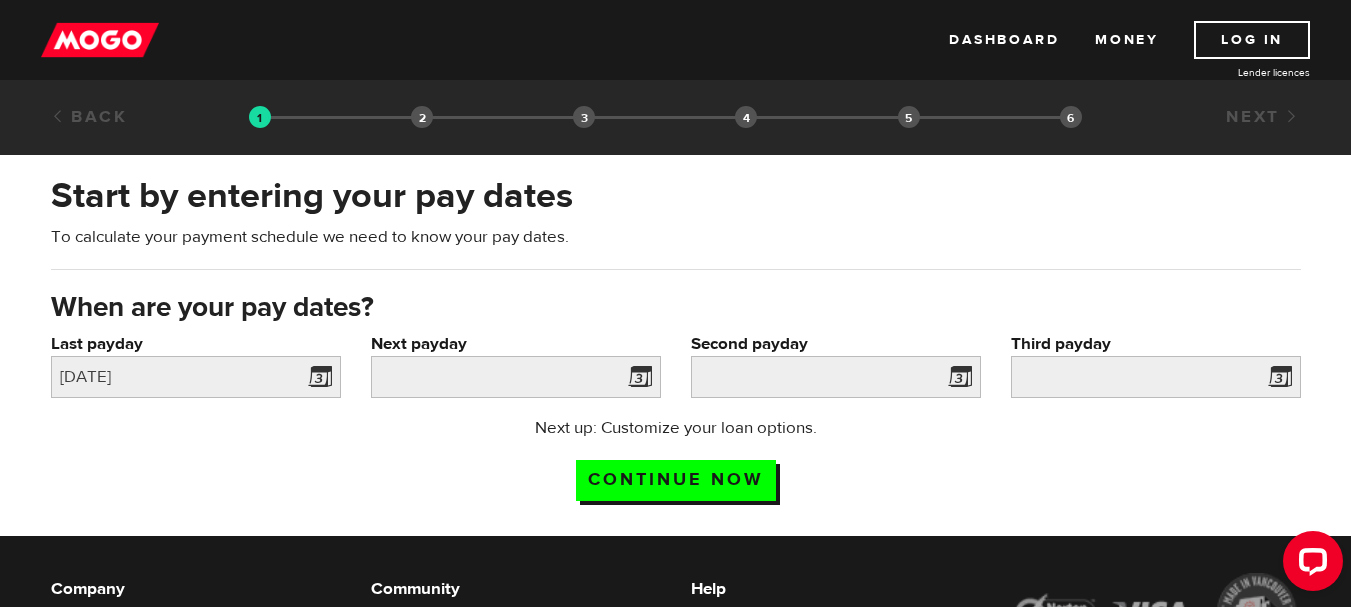 click at bounding box center (636, 380) 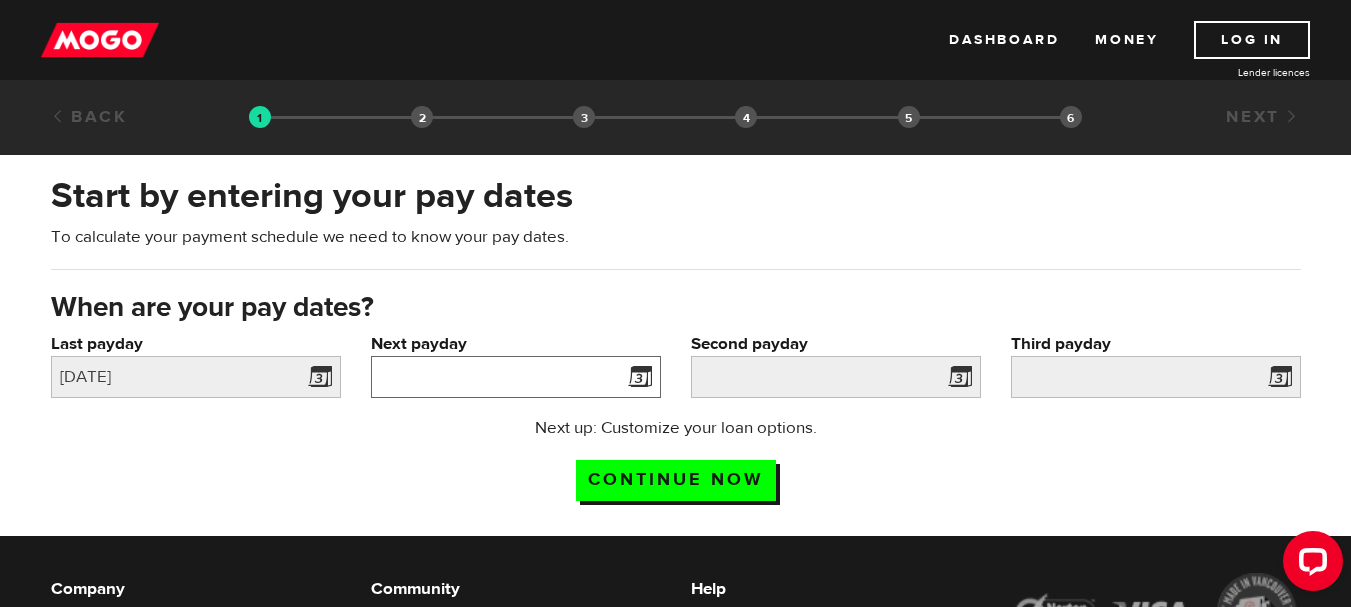 click on "Next payday" at bounding box center (516, 377) 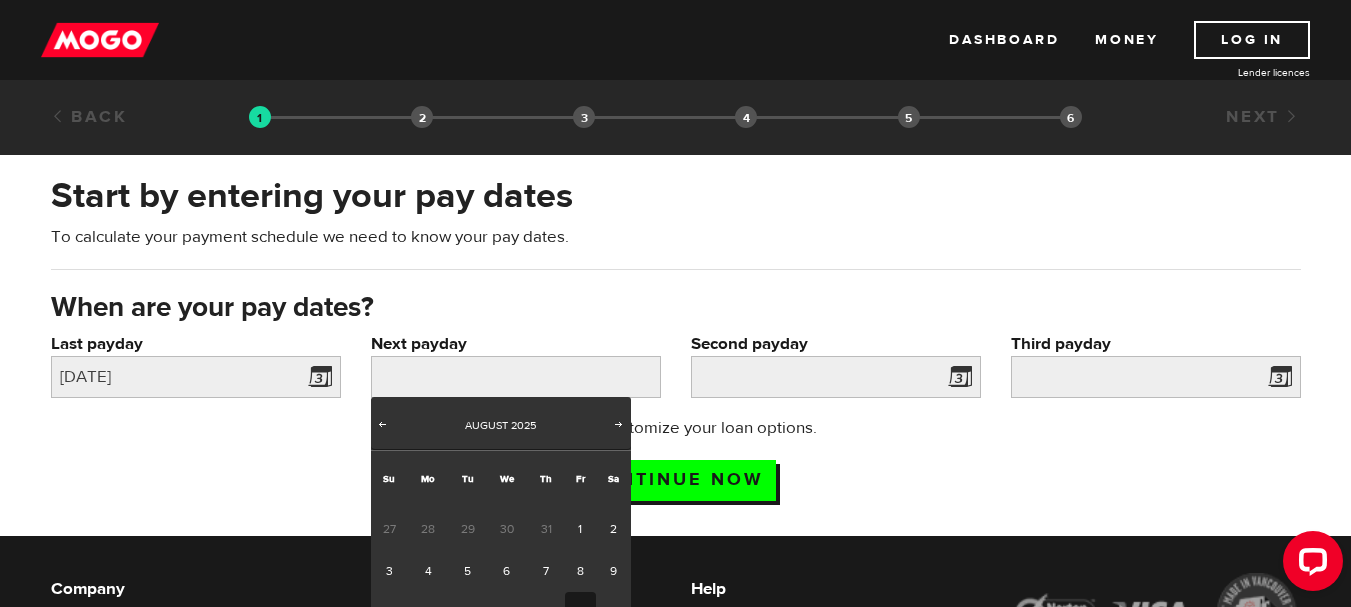 click on "15" at bounding box center [580, 613] 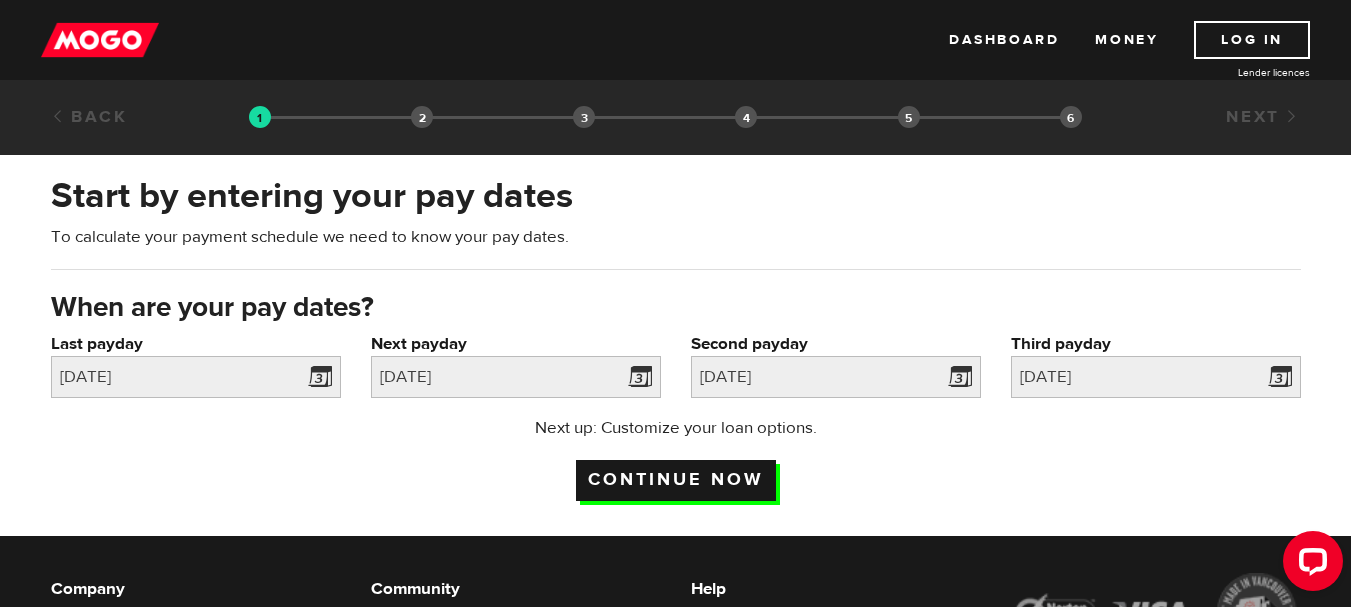 click on "Continue now" at bounding box center [676, 480] 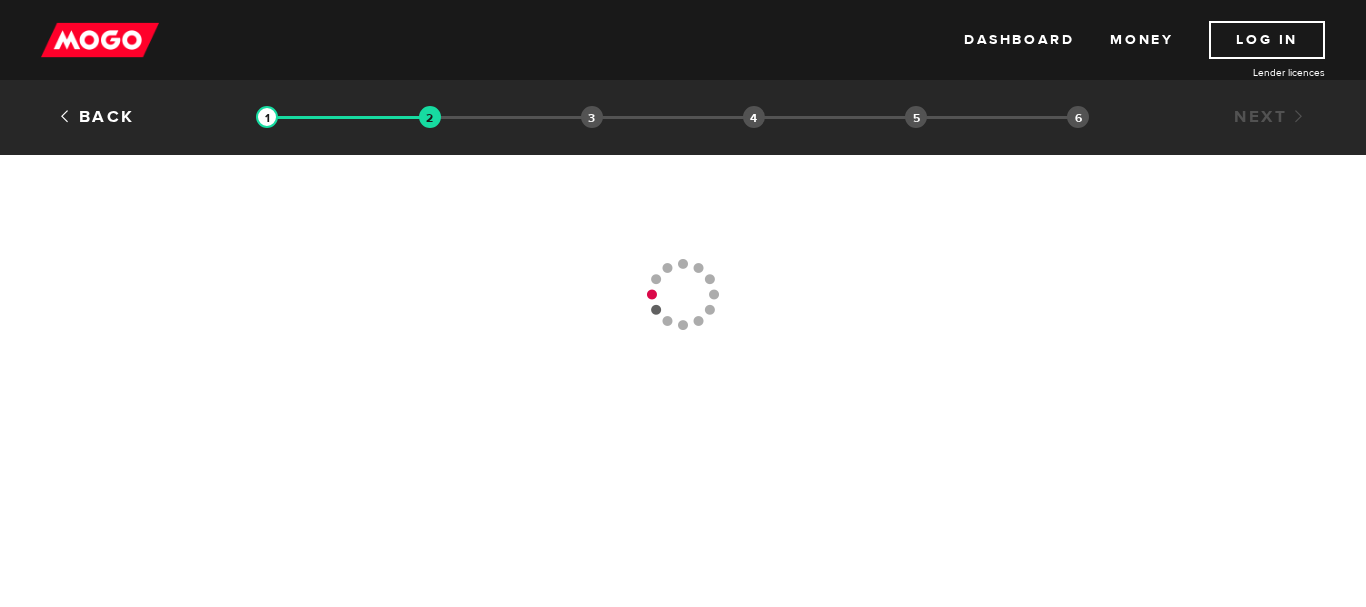 scroll, scrollTop: 0, scrollLeft: 0, axis: both 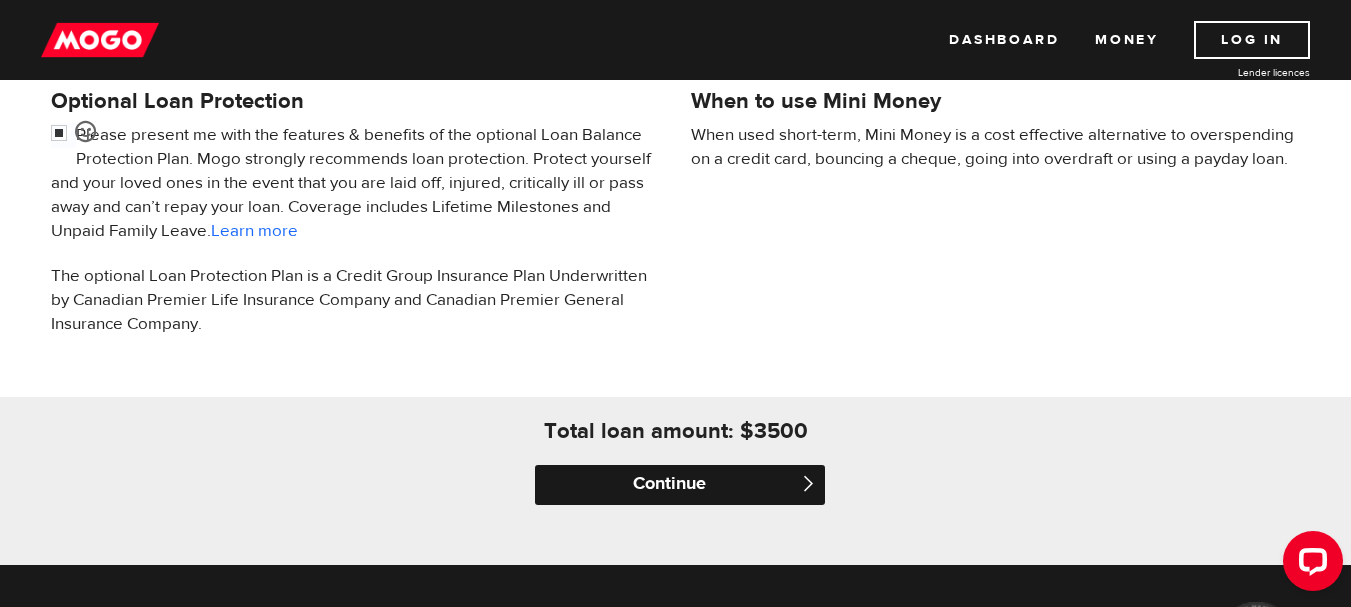 click on "Continue" at bounding box center [680, 485] 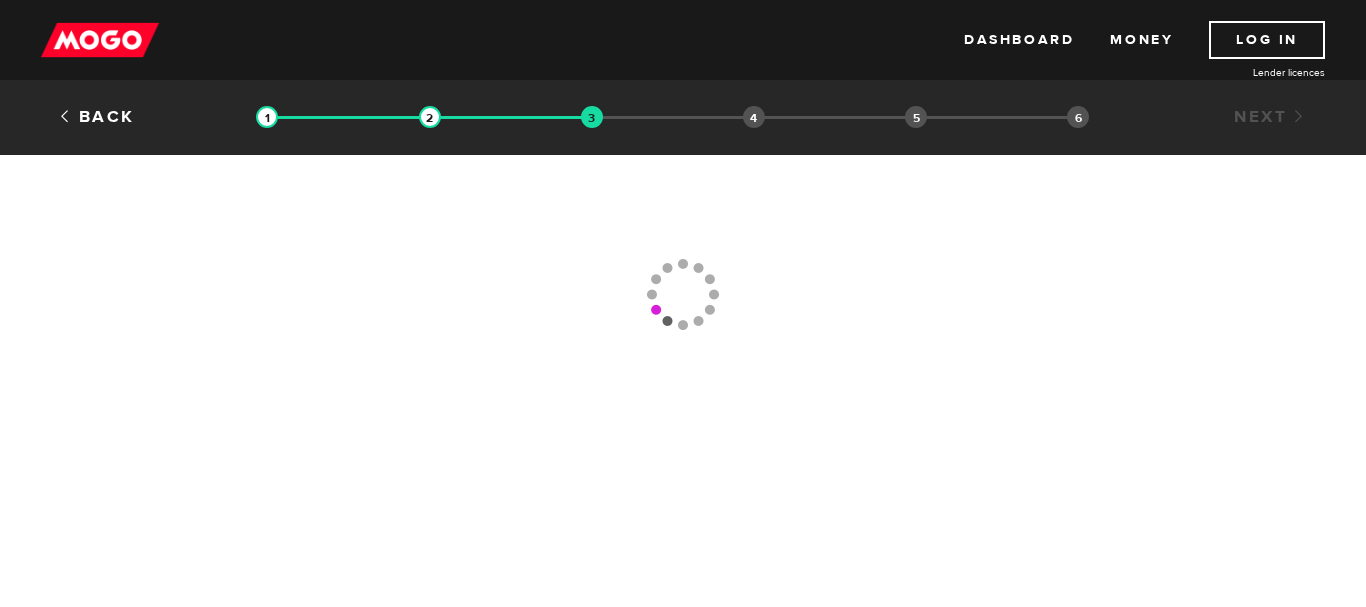scroll, scrollTop: 0, scrollLeft: 0, axis: both 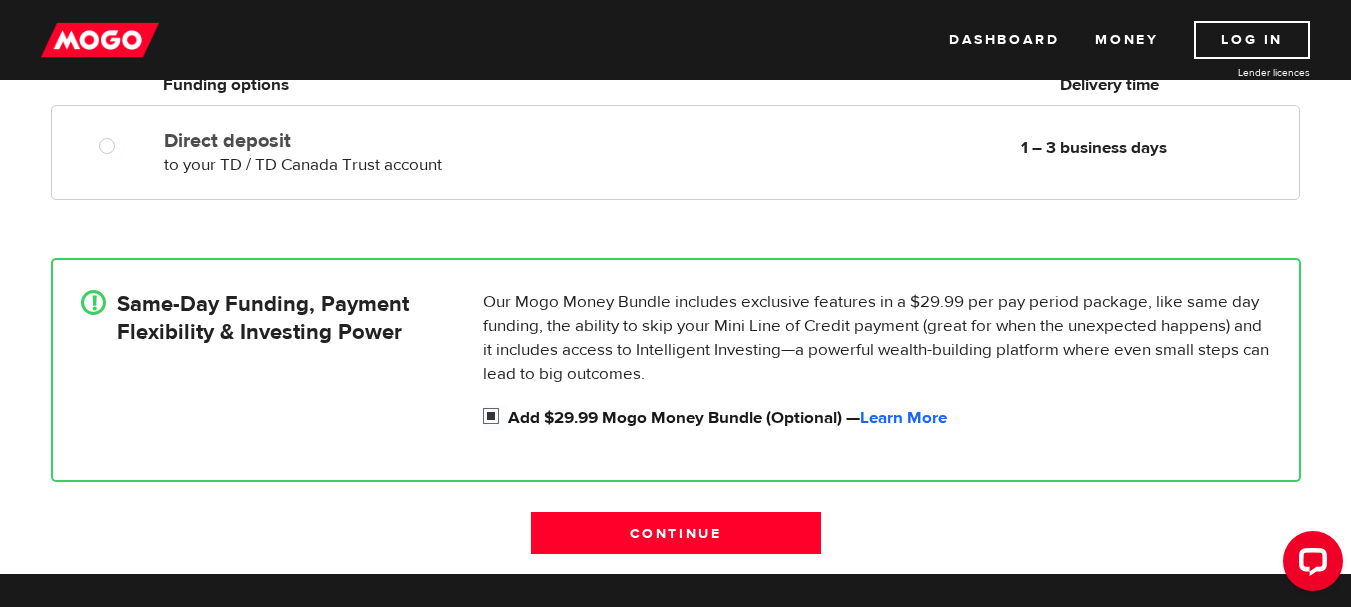 click on "Add $29.99 Mogo Money Bundle (Optional) —  Learn More" at bounding box center (495, 418) 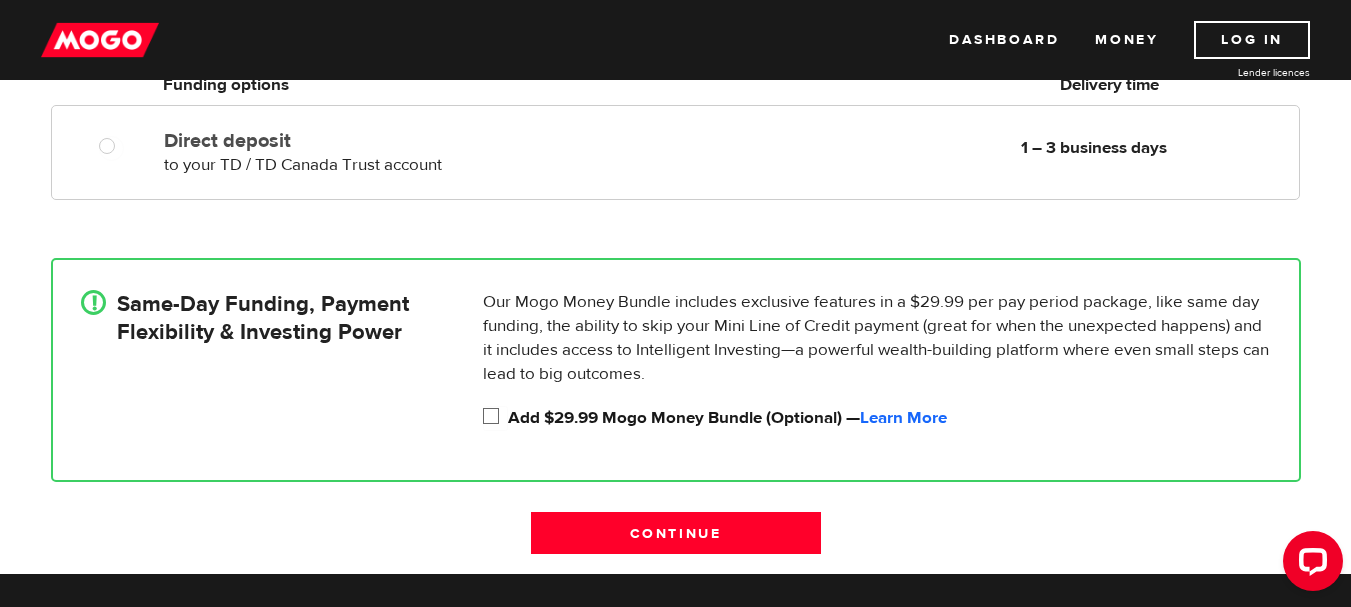 click on "Add $29.99 Mogo Money Bundle (Optional) —  Learn More" at bounding box center [495, 418] 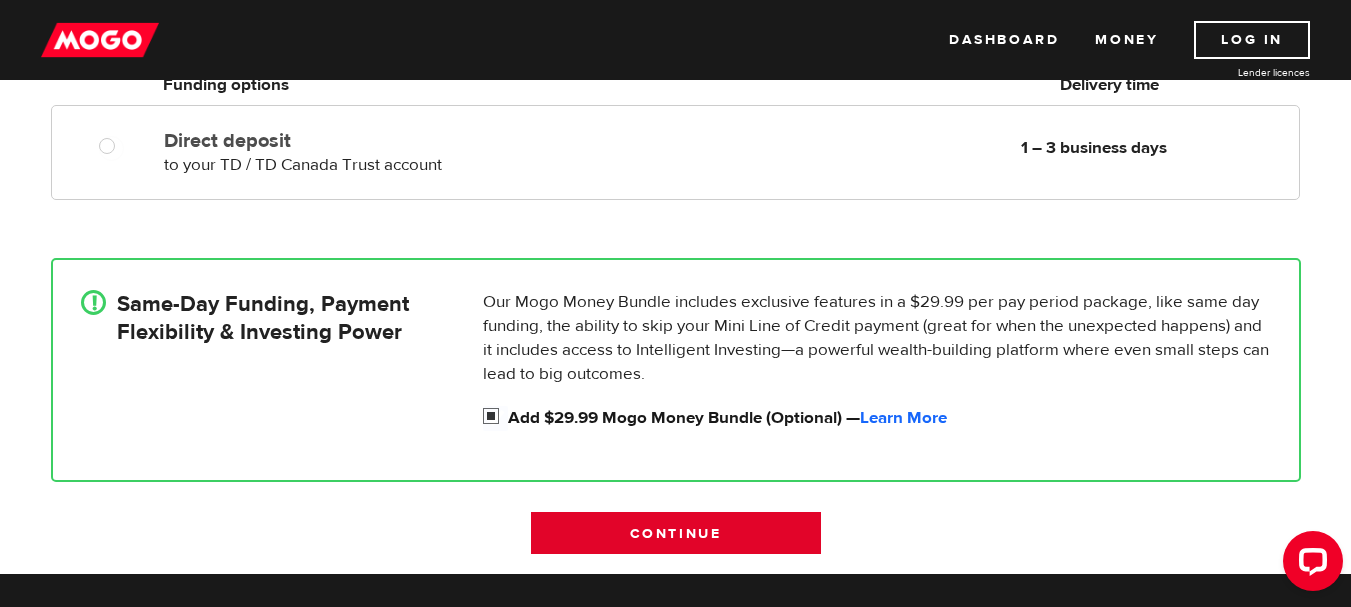 click on "Continue" at bounding box center [676, 533] 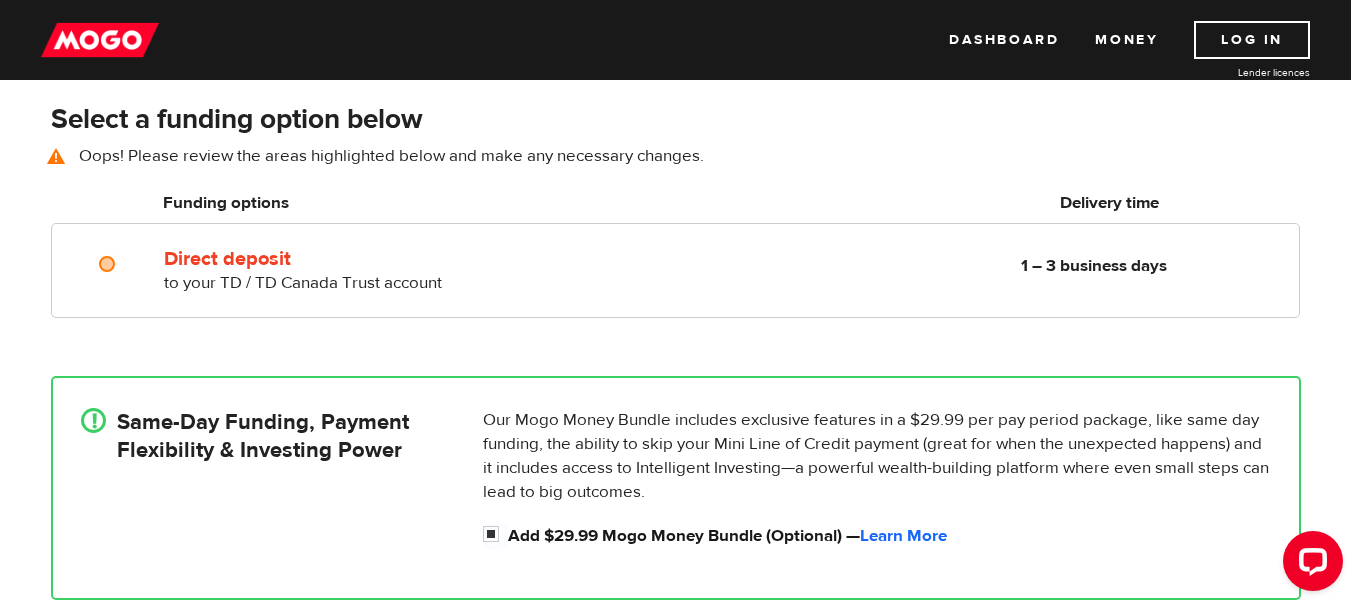 scroll, scrollTop: 278, scrollLeft: 0, axis: vertical 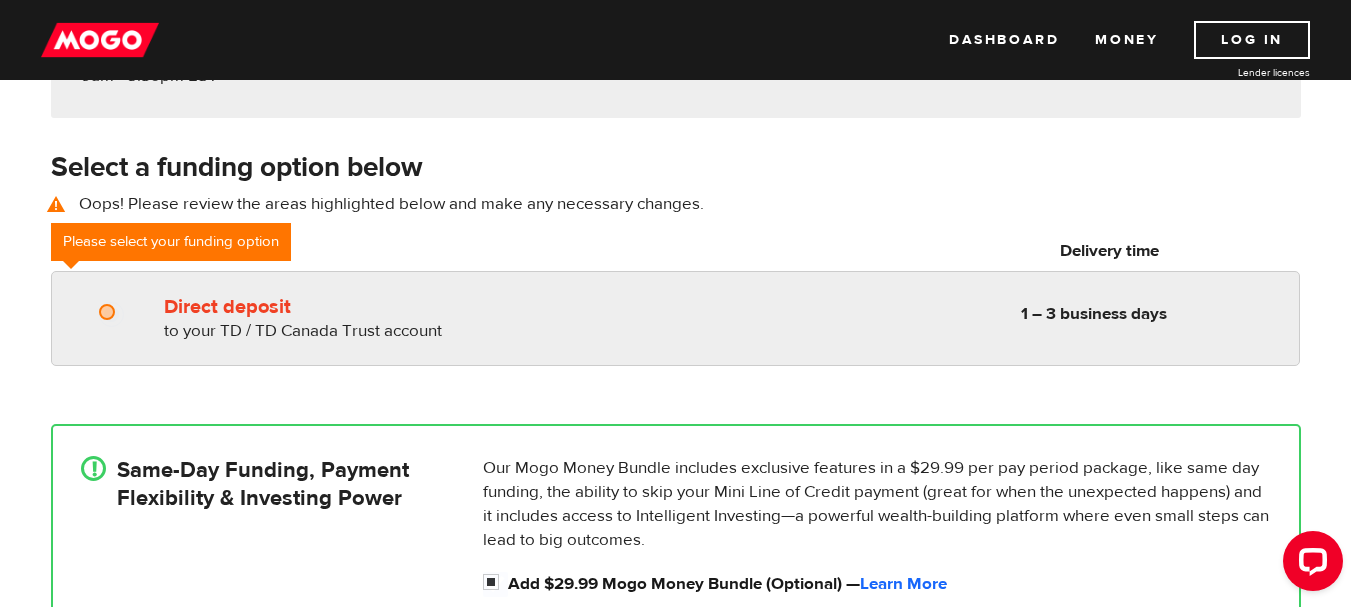 click on "Direct deposit" at bounding box center [111, 314] 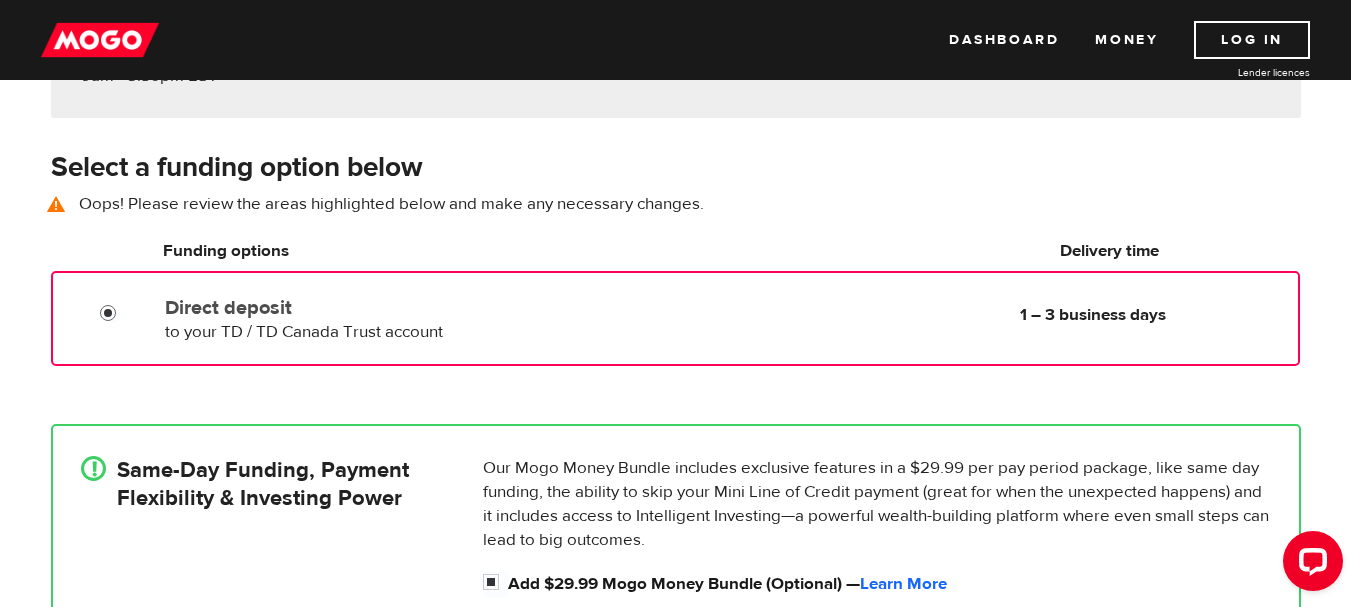 click on "! Same-Day Funding, Payment Flexibility & Investing Power Our Mogo Money Bundle includes exclusive features in a $[PRICE] per pay period package, like same day funding, the ability to skip your Mini Line of Credit payment (great for when the unexpected happens) and it includes access to Intelligent Investing—a powerful wealth-building platform where even small steps can lead to big outcomes. Add $[PRICE] Mogo Money Bundle (Optional) — Learn More" at bounding box center [676, 536] 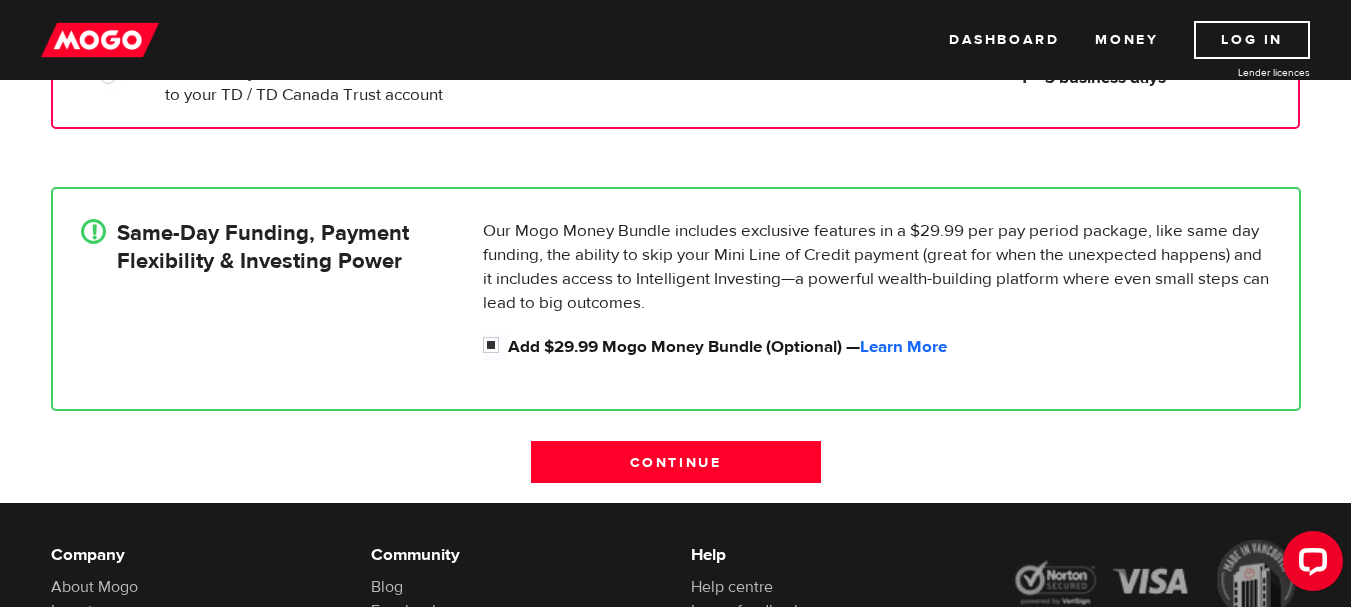 scroll, scrollTop: 518, scrollLeft: 0, axis: vertical 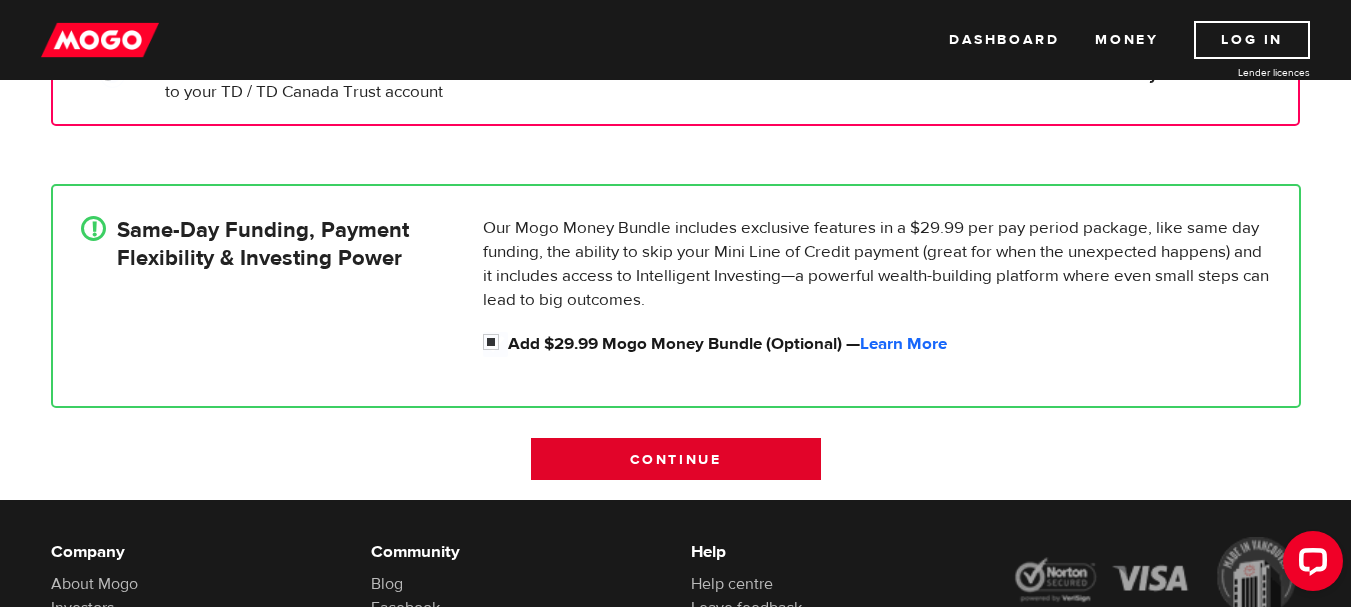click on "Continue" at bounding box center (676, 459) 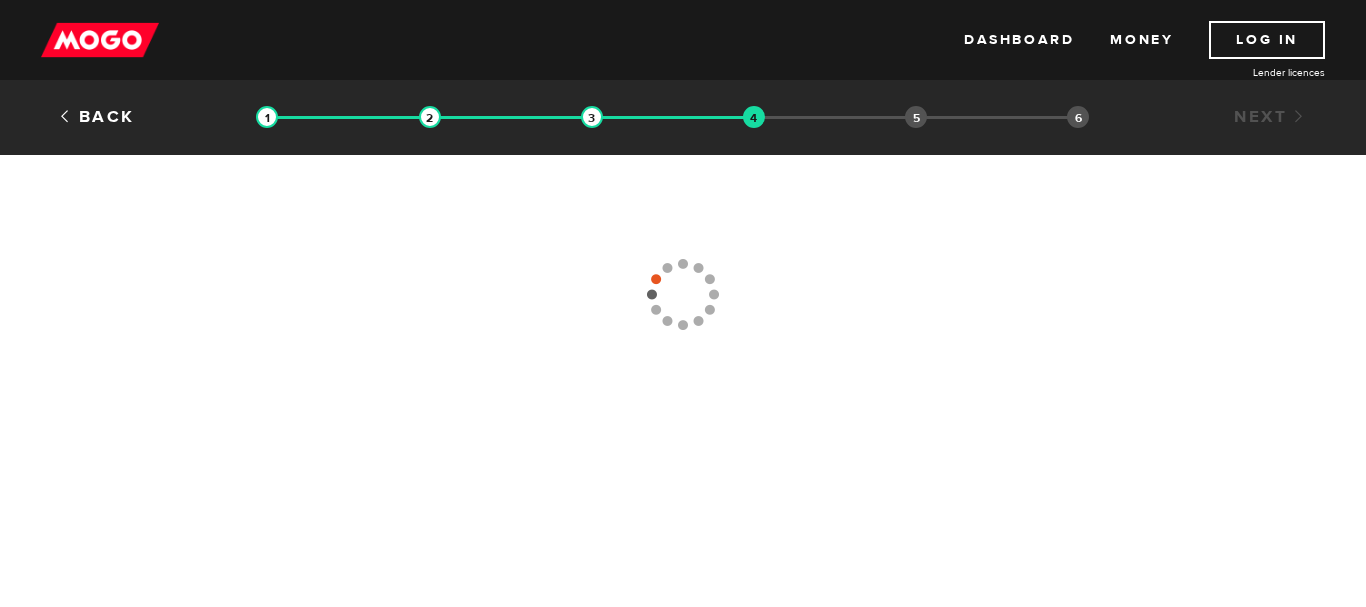 scroll, scrollTop: 0, scrollLeft: 0, axis: both 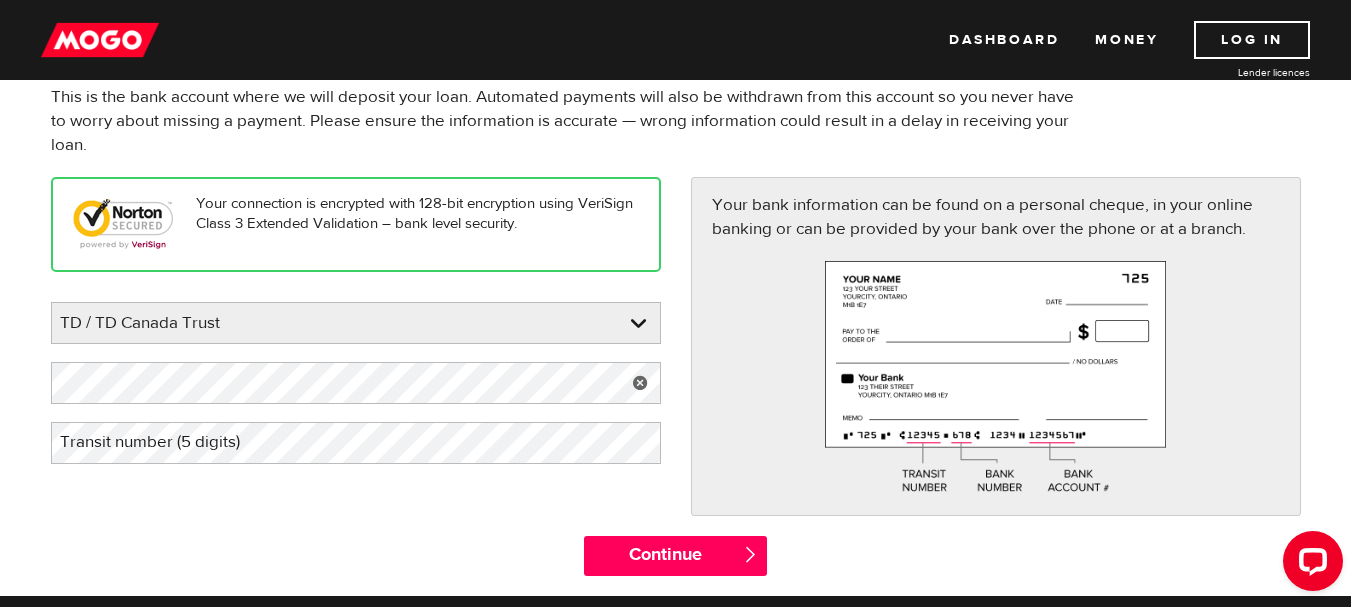 click on "Transit number (5 digits)" at bounding box center [166, 442] 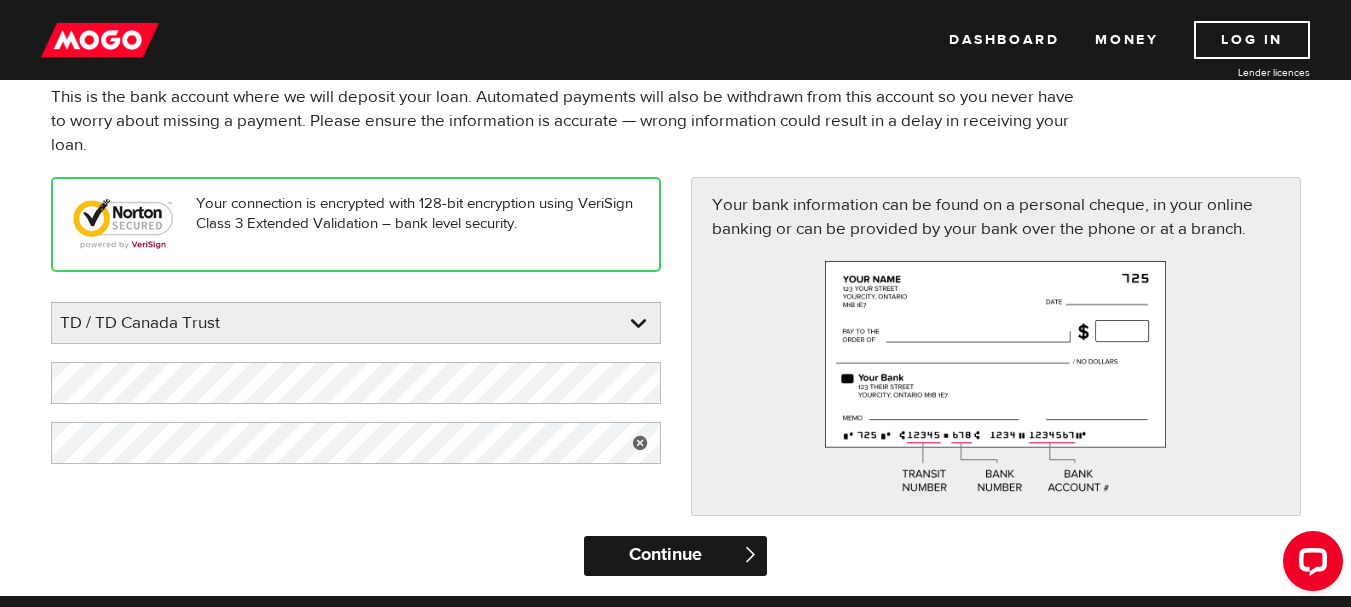 click on "Continue" at bounding box center (675, 556) 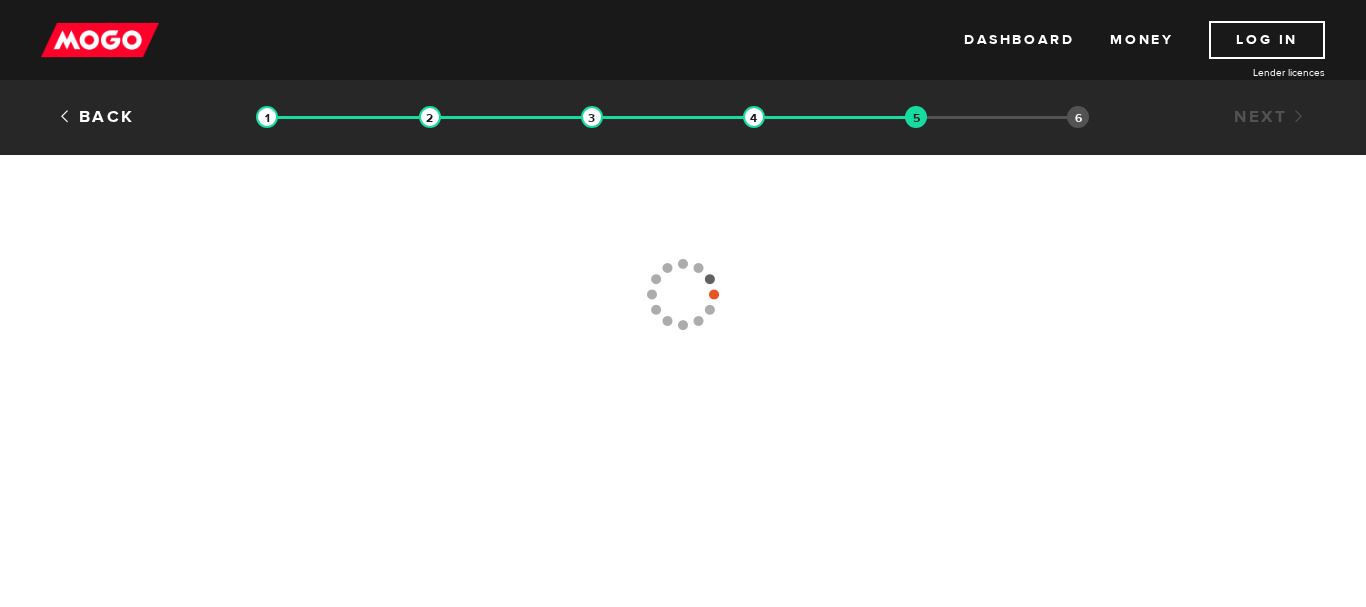 scroll, scrollTop: 0, scrollLeft: 0, axis: both 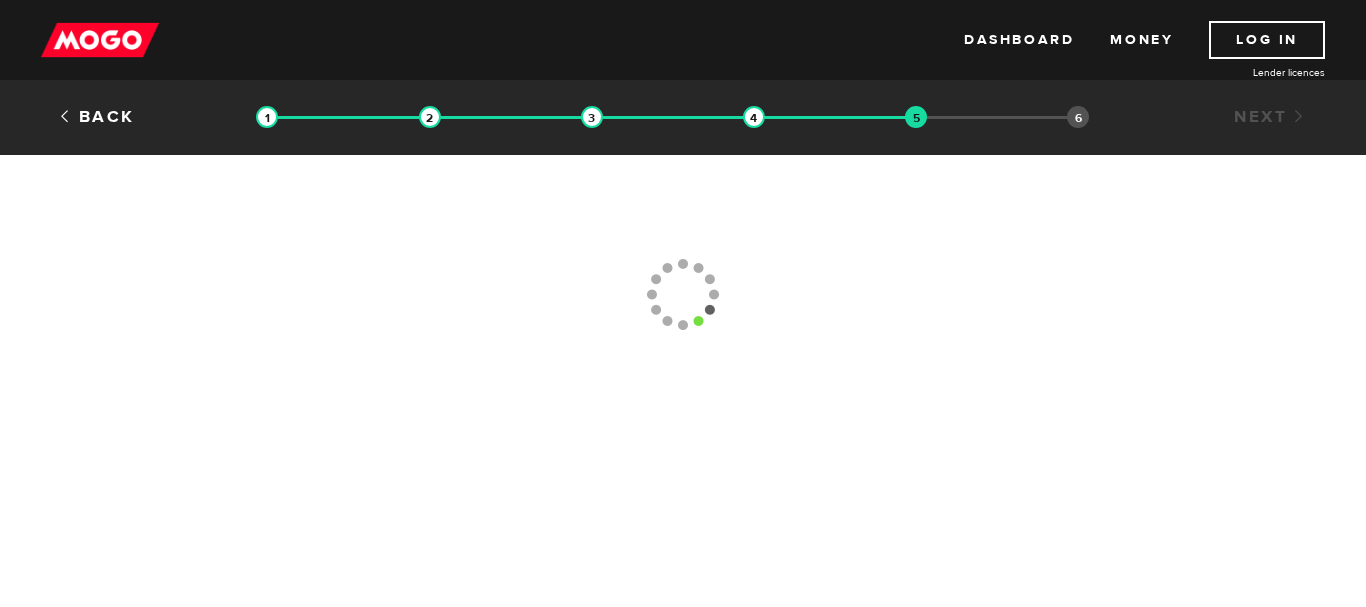 type 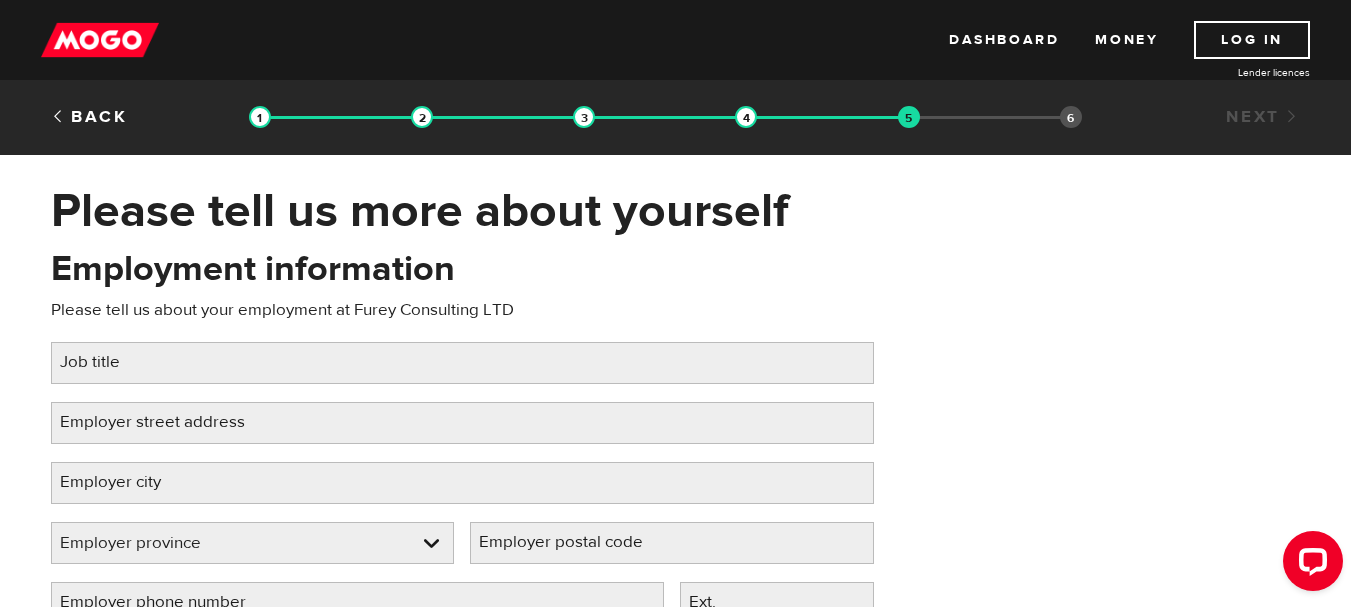 scroll, scrollTop: 0, scrollLeft: 0, axis: both 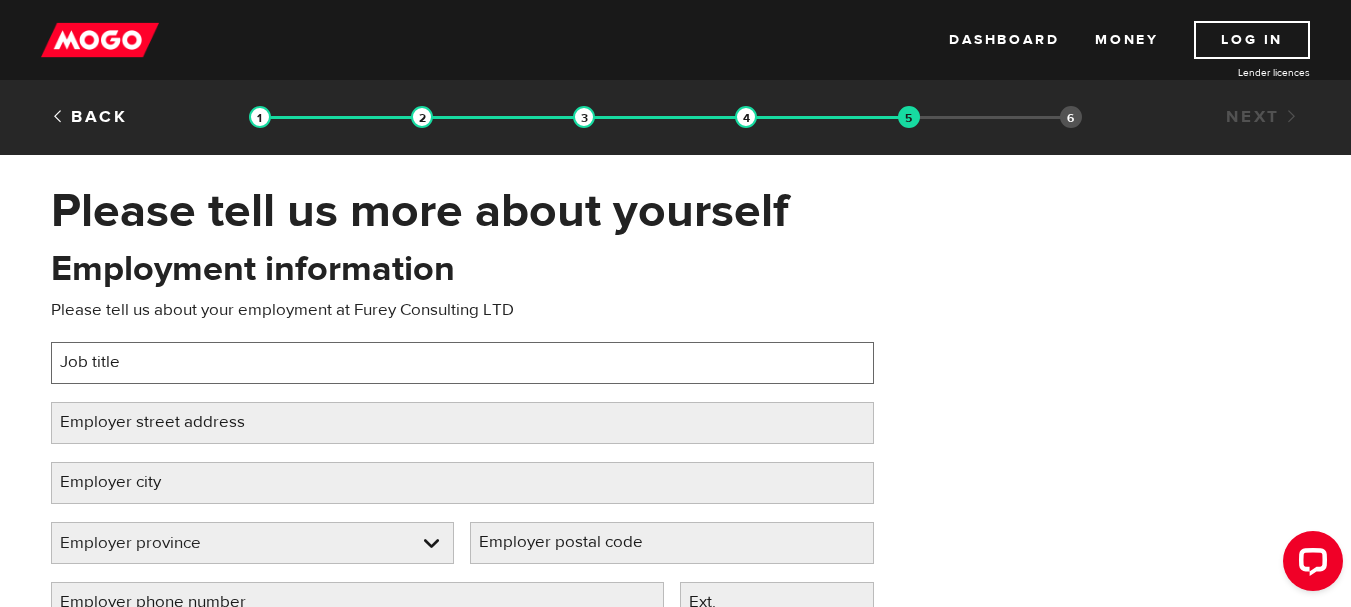 click on "Job title" at bounding box center (462, 363) 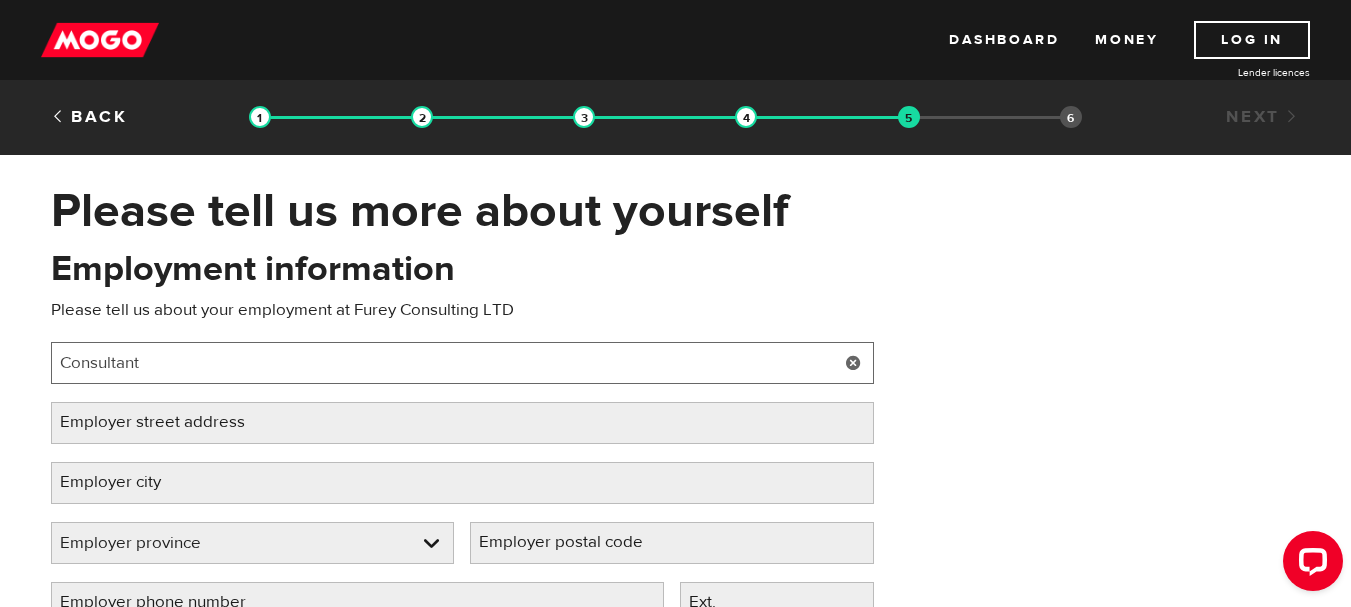 type on "Consultant" 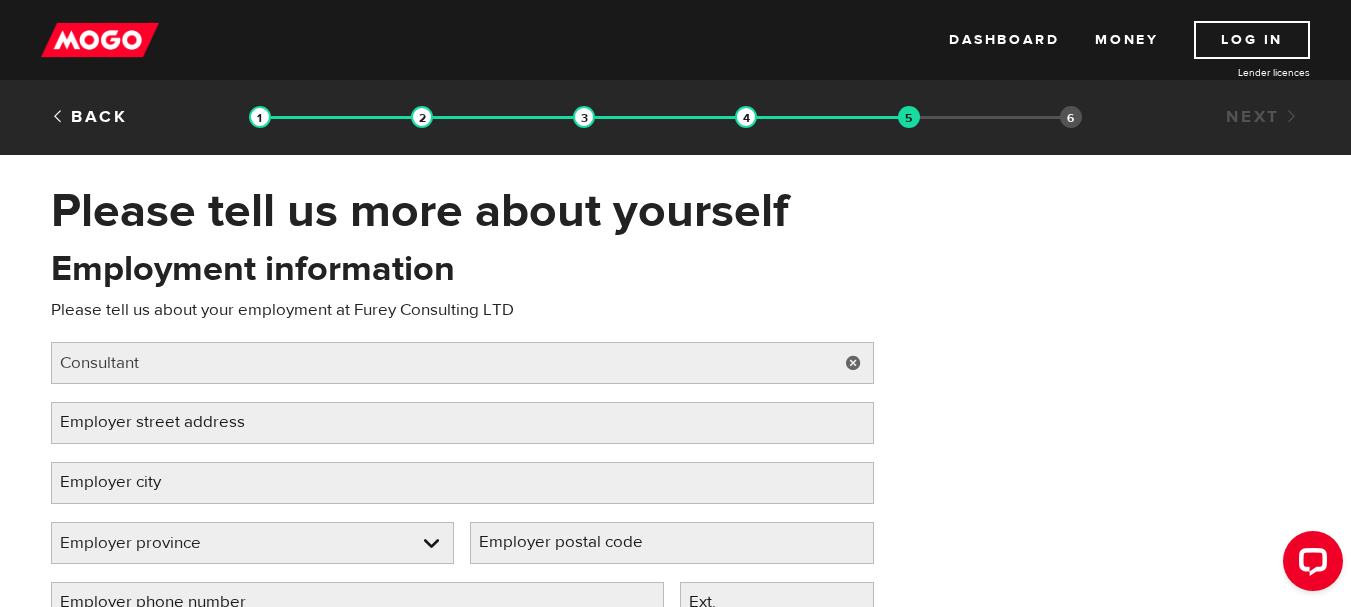 click on "Employer street address" at bounding box center (168, 422) 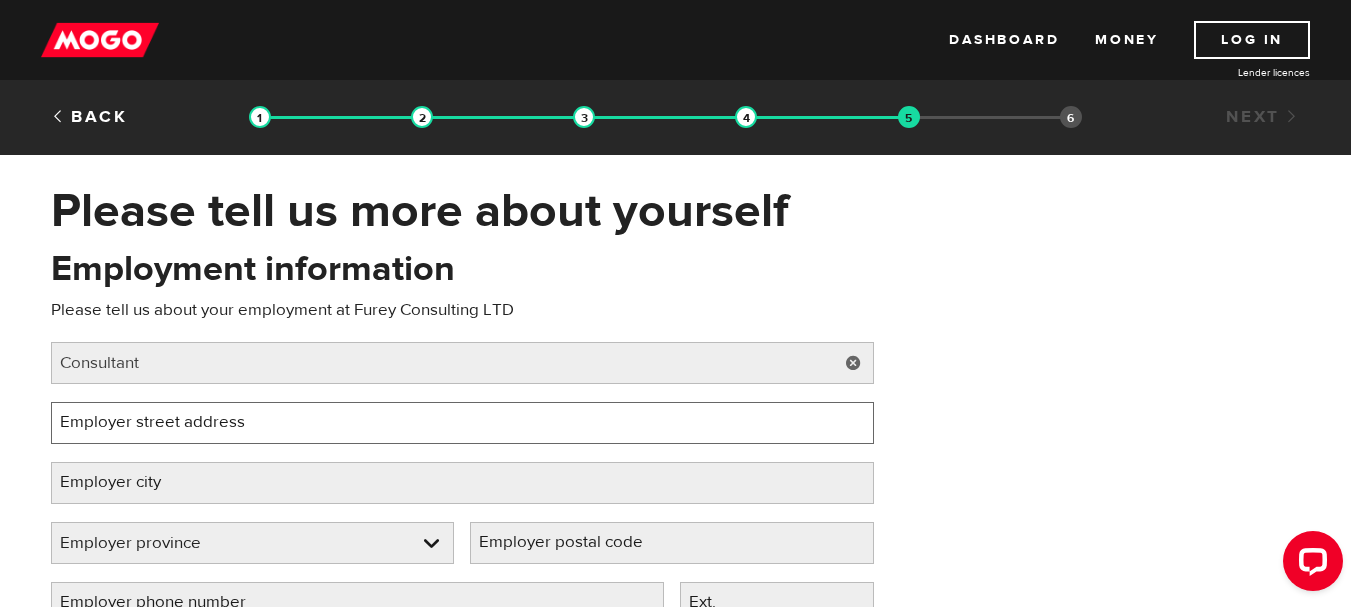 click on "Employer street address" at bounding box center (462, 423) 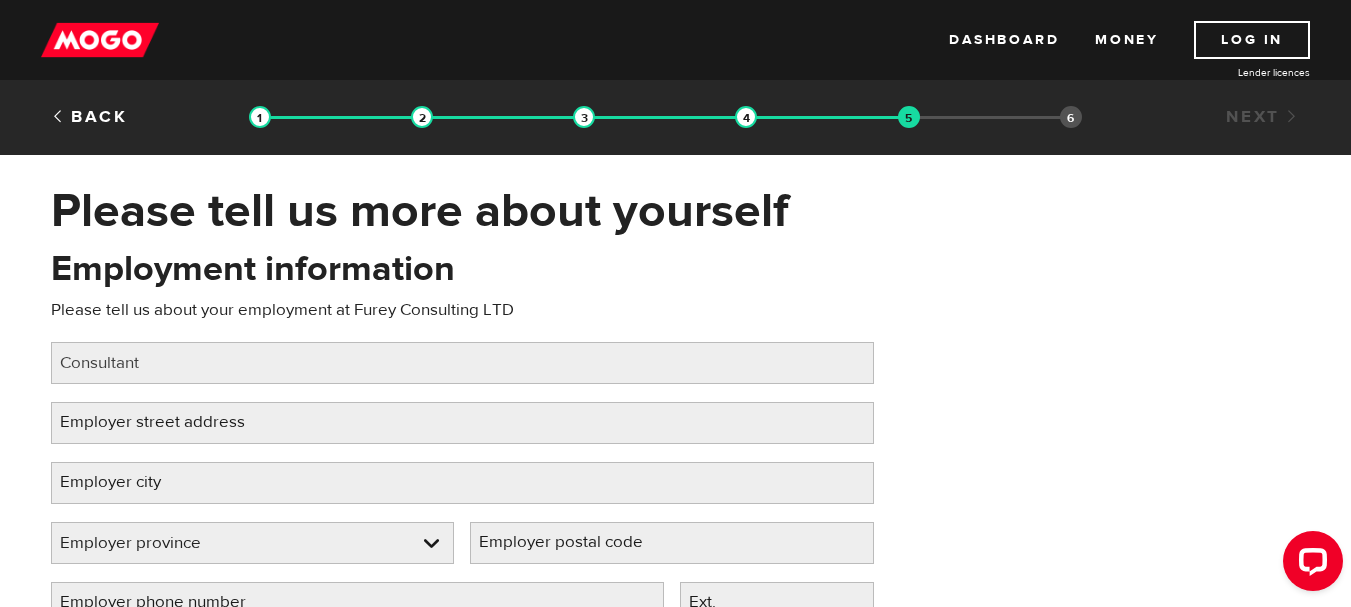 click on "Employer street address" at bounding box center (168, 422) 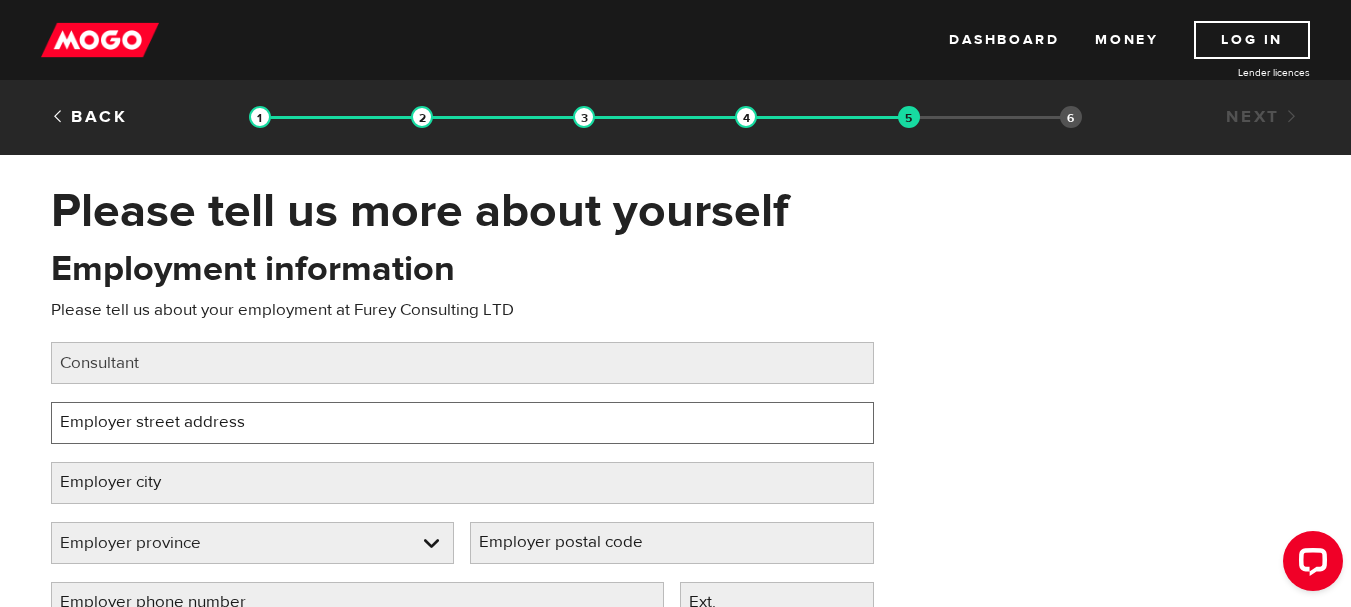 click on "Employer street address" at bounding box center [462, 423] 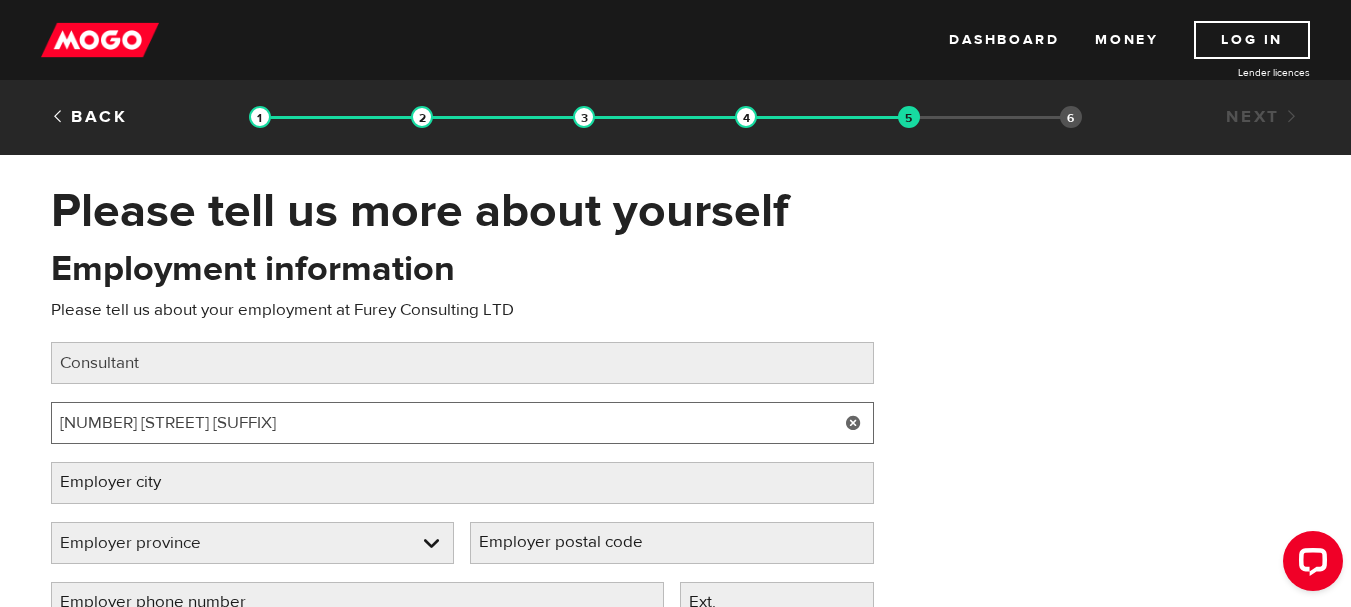 type on "1307 Lake Michigan Cres SE" 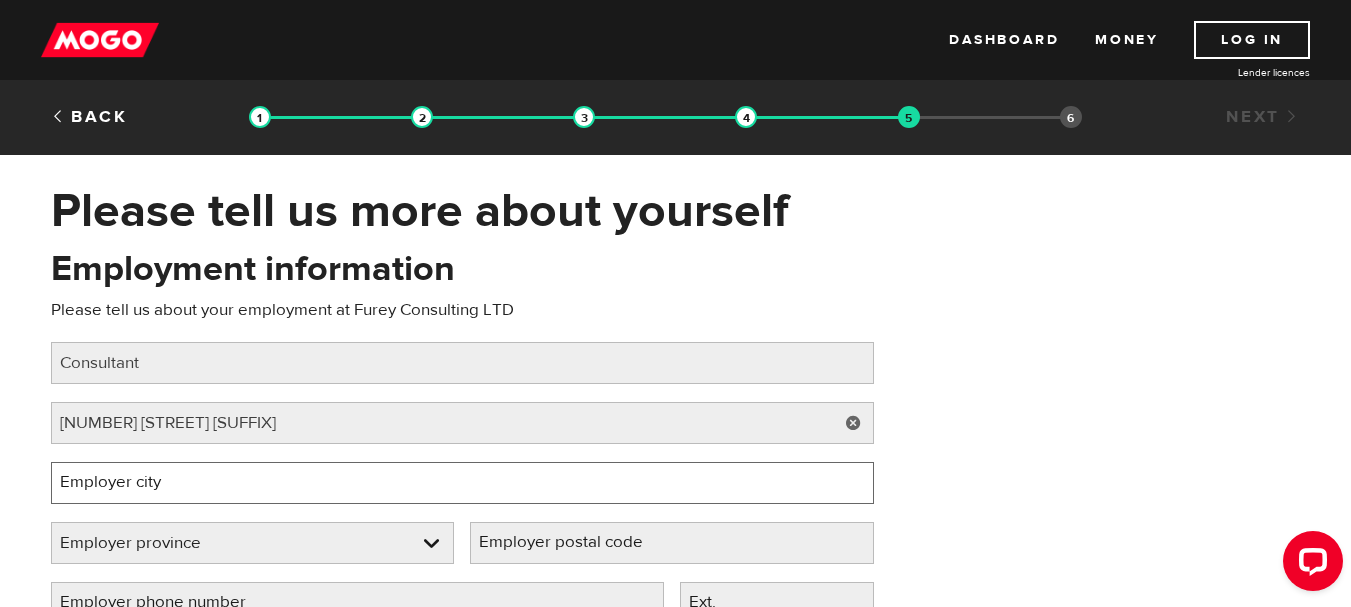 click on "Employer city" at bounding box center [462, 483] 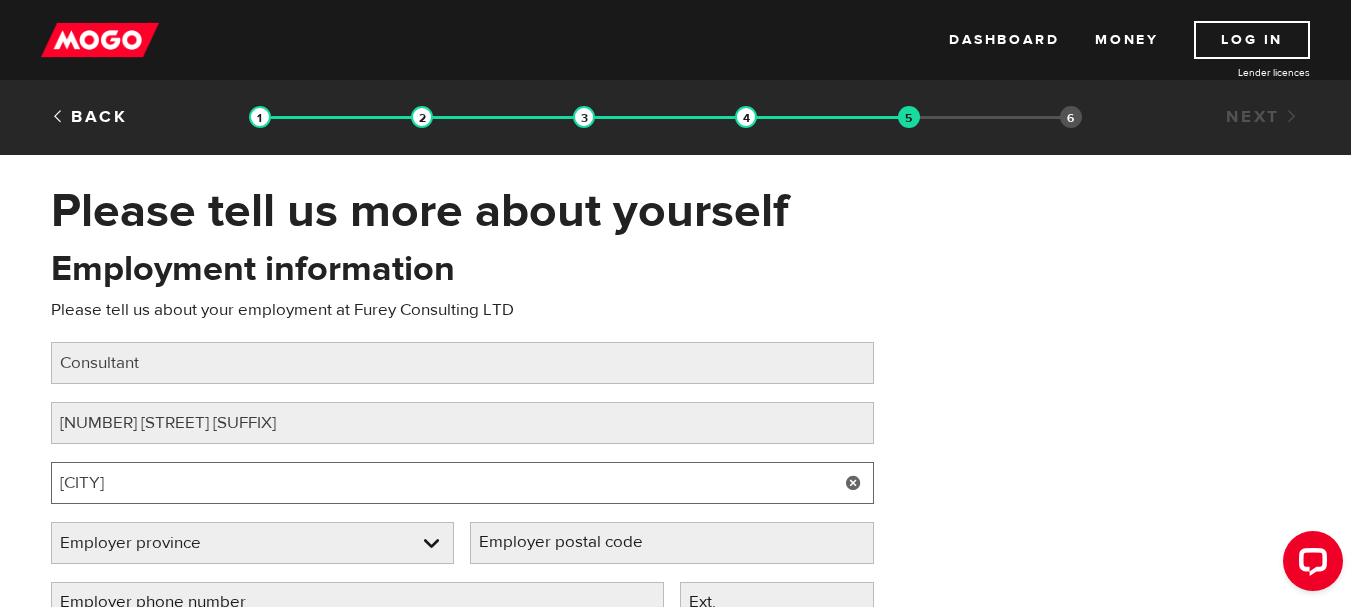 type on "Calgary" 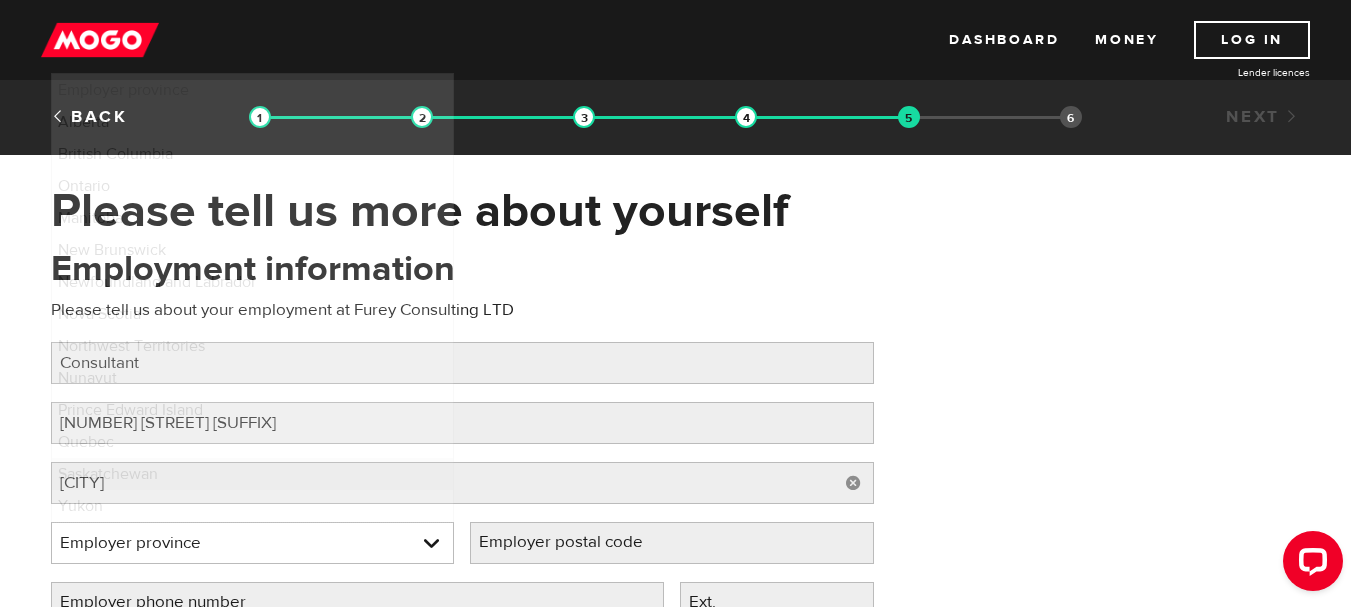 type 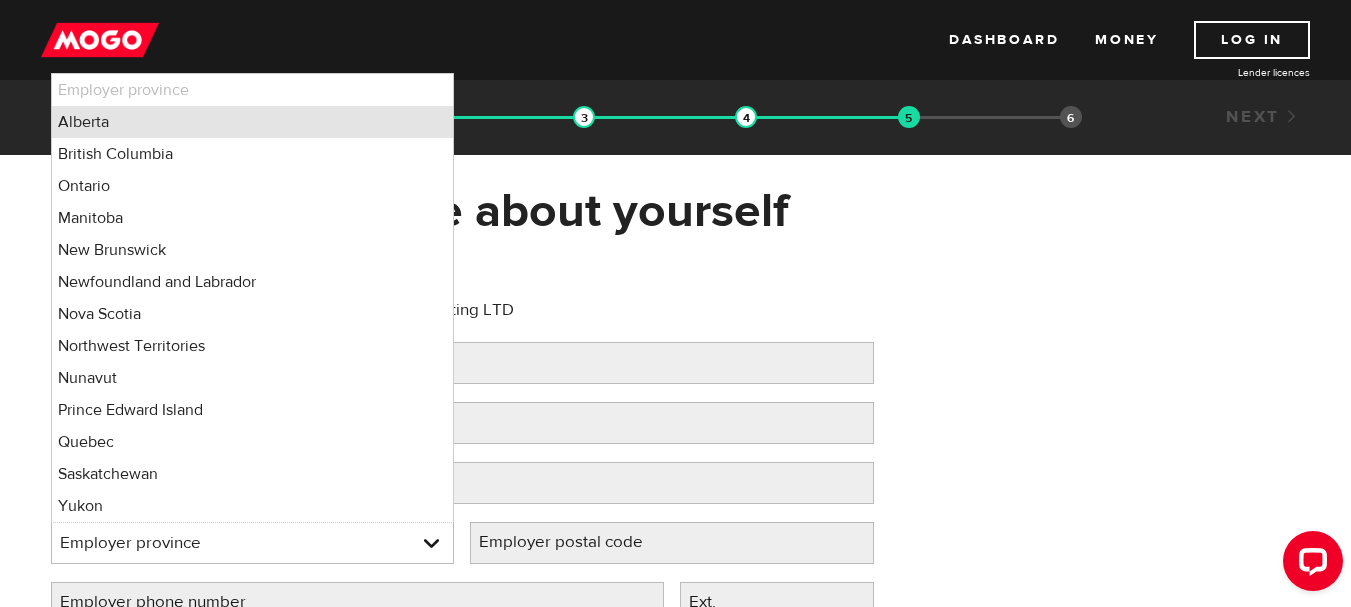 click on "Alberta" at bounding box center (253, 122) 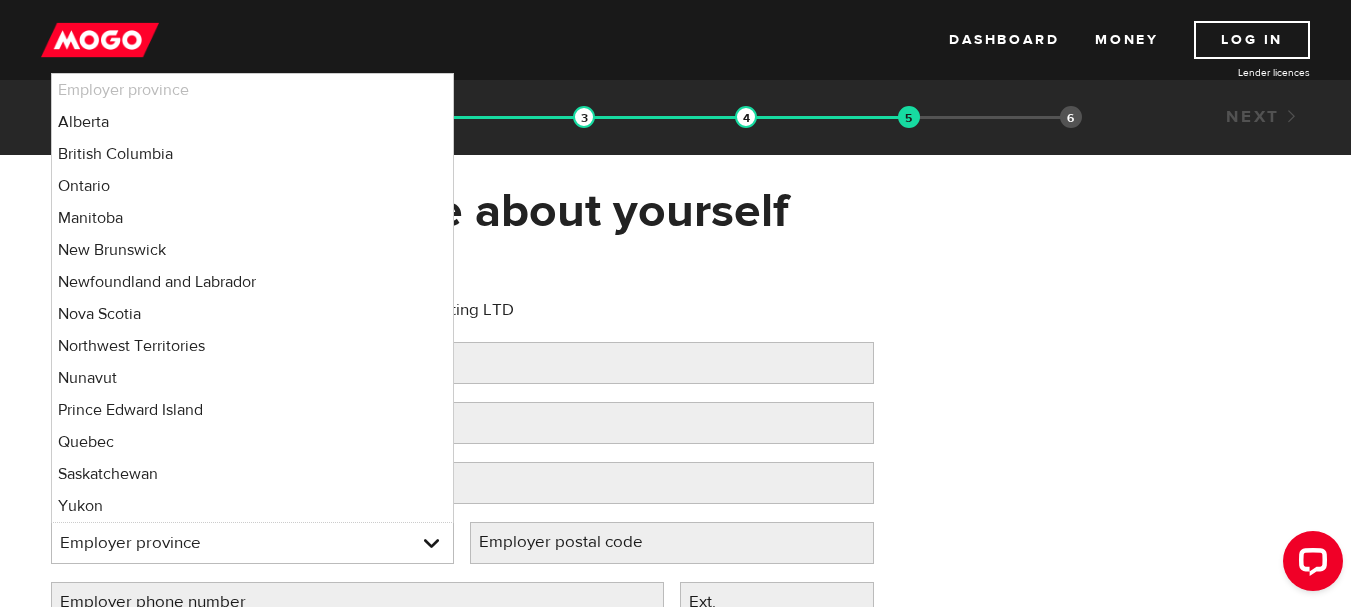 select on "AB" 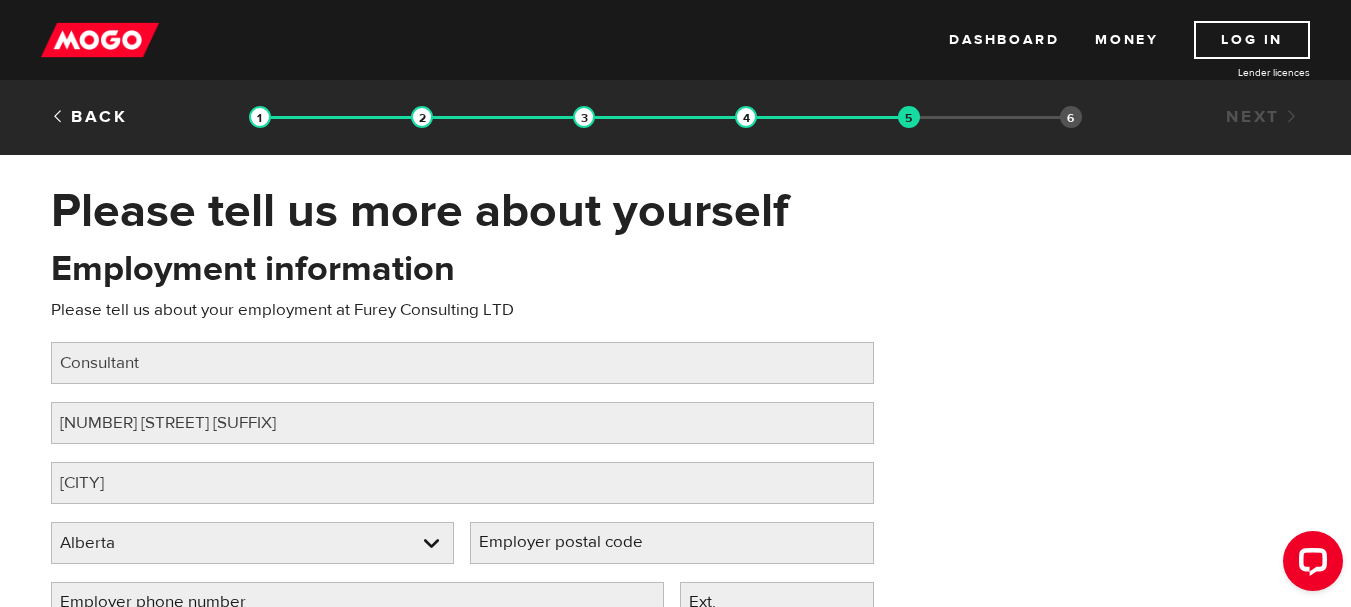 click on "Employer postal code" at bounding box center (577, 542) 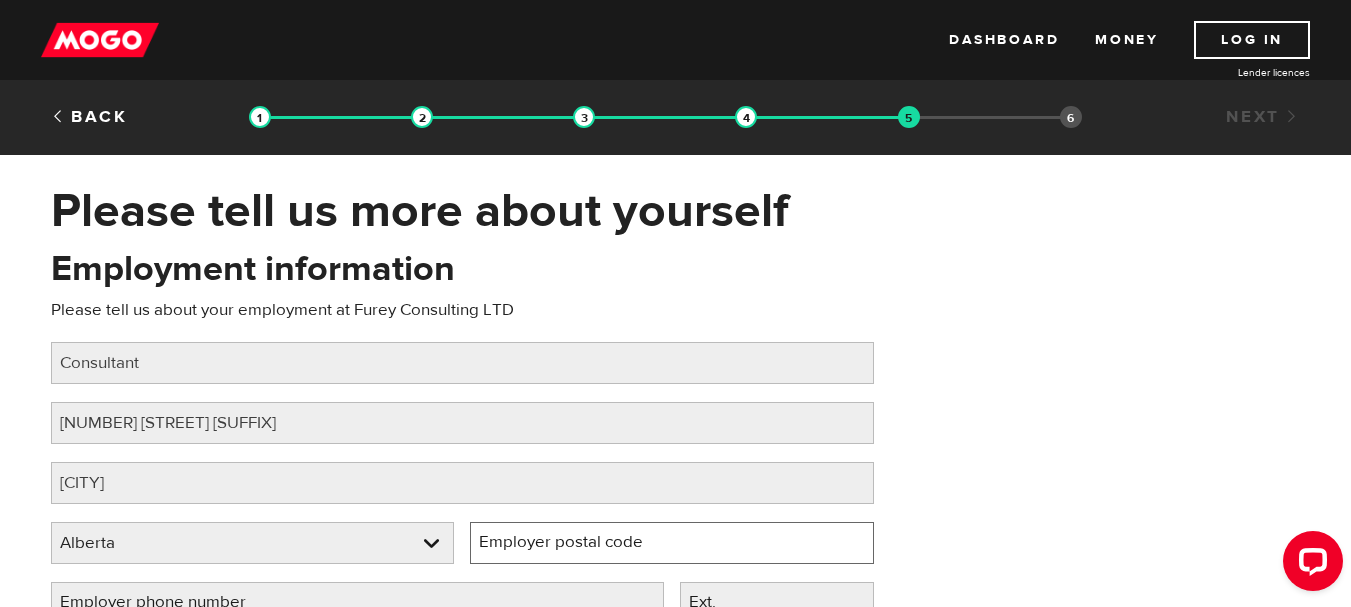 click on "Employer postal code" at bounding box center [672, 543] 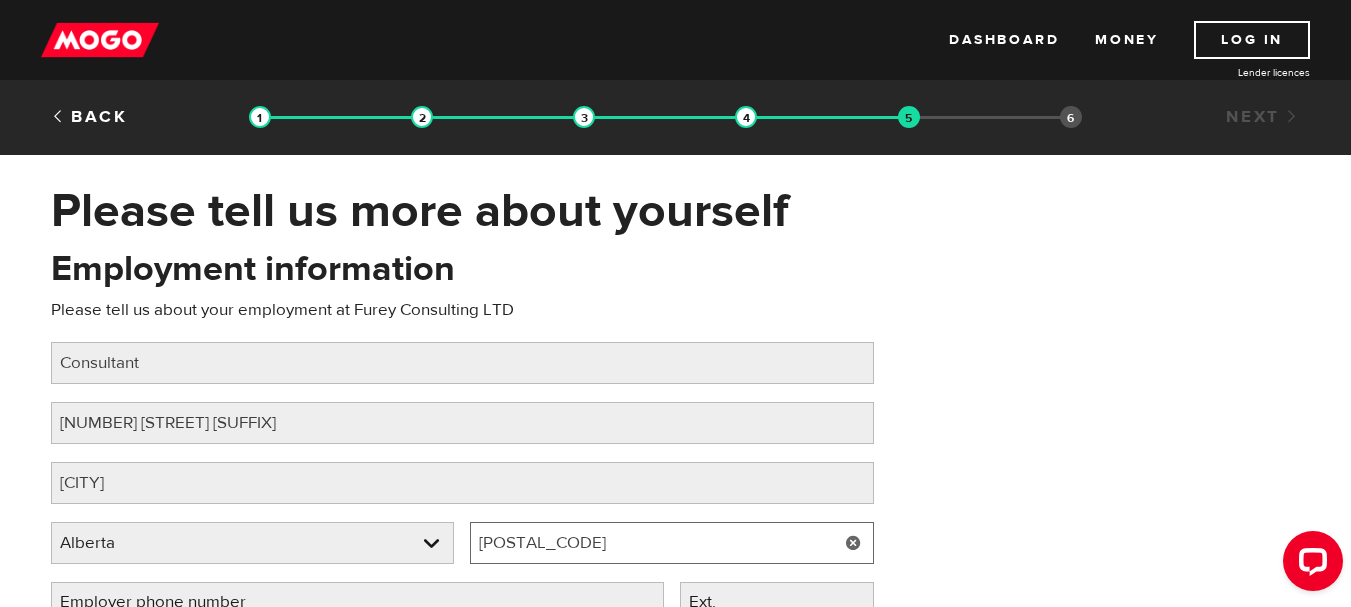 type on "T2J 3E9" 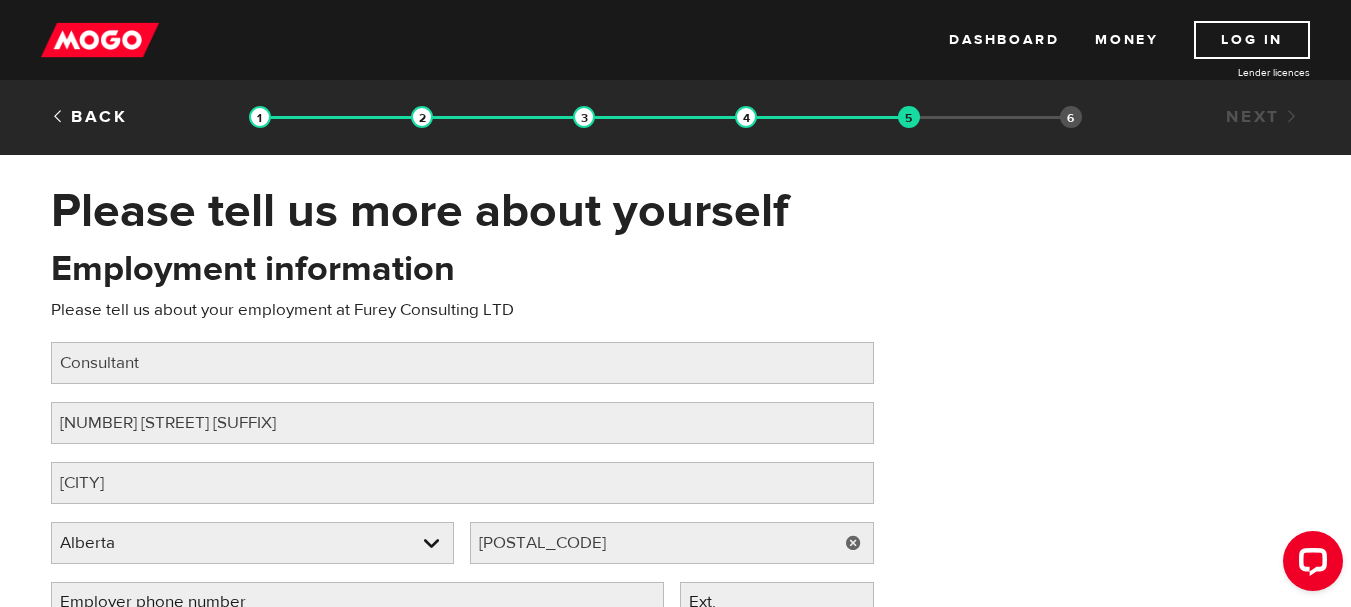 click on "Employment information Please tell us about your employment at Furey Consulting LTD Job title Please fill in your job title Consultant Employer street address Please fill in your employer's street address 1307 Lake Michigan Cres SE Employer city Please fill in your employer's city Calgary Employer province Please select your employer's province Alberta Employer province Alberta
British Columbia
Ontario
Manitoba
New Brunswick
Newfoundland and Labrador
Nova Scotia
Northwest Territories
Nunavut
Prince Edward Island
Quebec
Saskatchewan
Yukon Employer province Alberta British Columbia Ontario Manitoba New Brunswick Newfoundland and Labrador Nova Scotia Northwest Territories Nunavut Prince Edward Island Quebec Saskatchewan Yukon Employer postal code Please fill in your employer's postal code T2J 3E9 Employer phone number Please fill in your employer's phone number Ext." at bounding box center [676, 443] 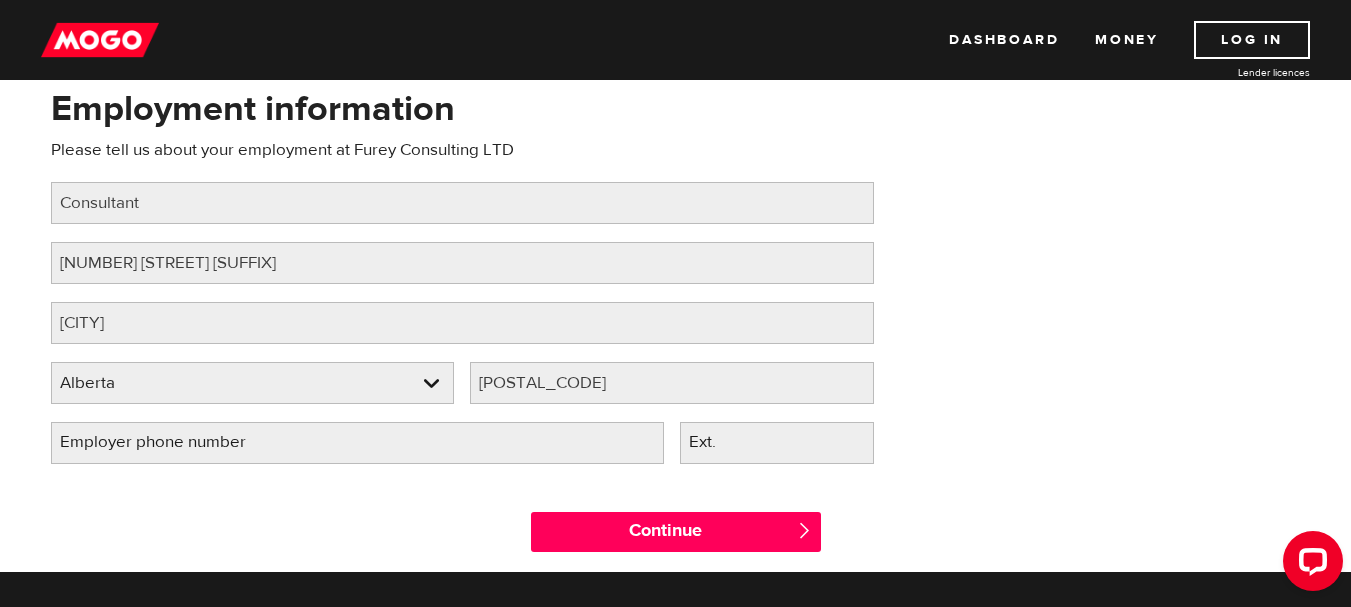 scroll, scrollTop: 200, scrollLeft: 0, axis: vertical 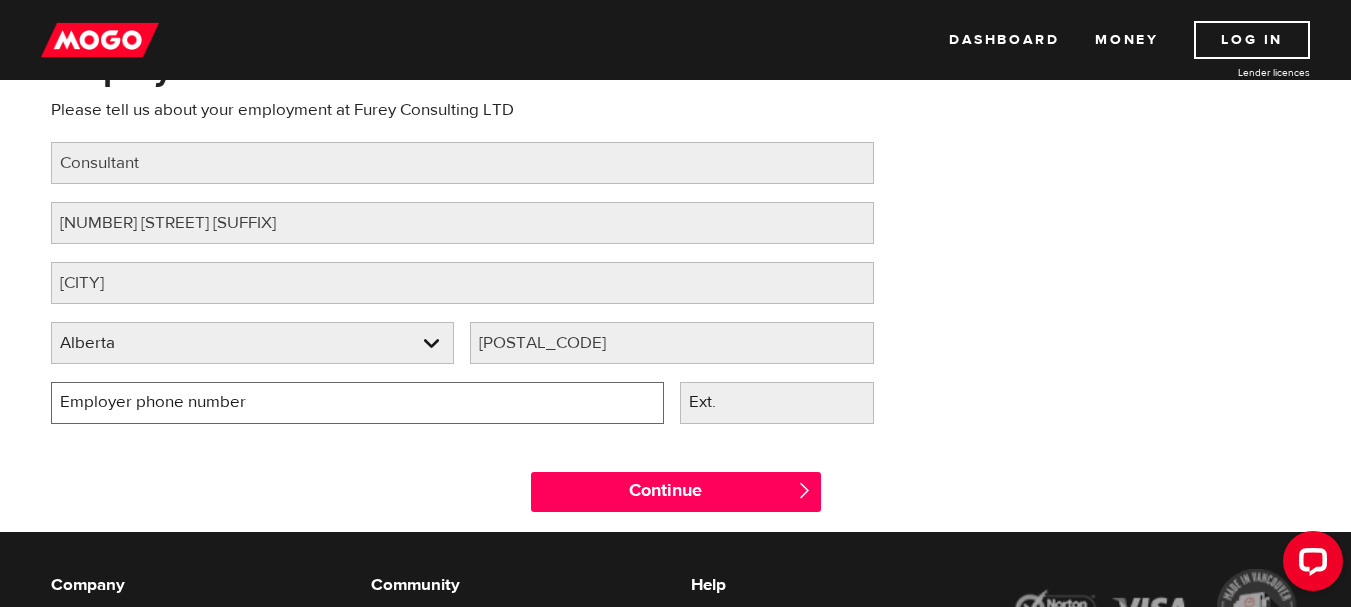 click on "Employer phone number" at bounding box center [357, 403] 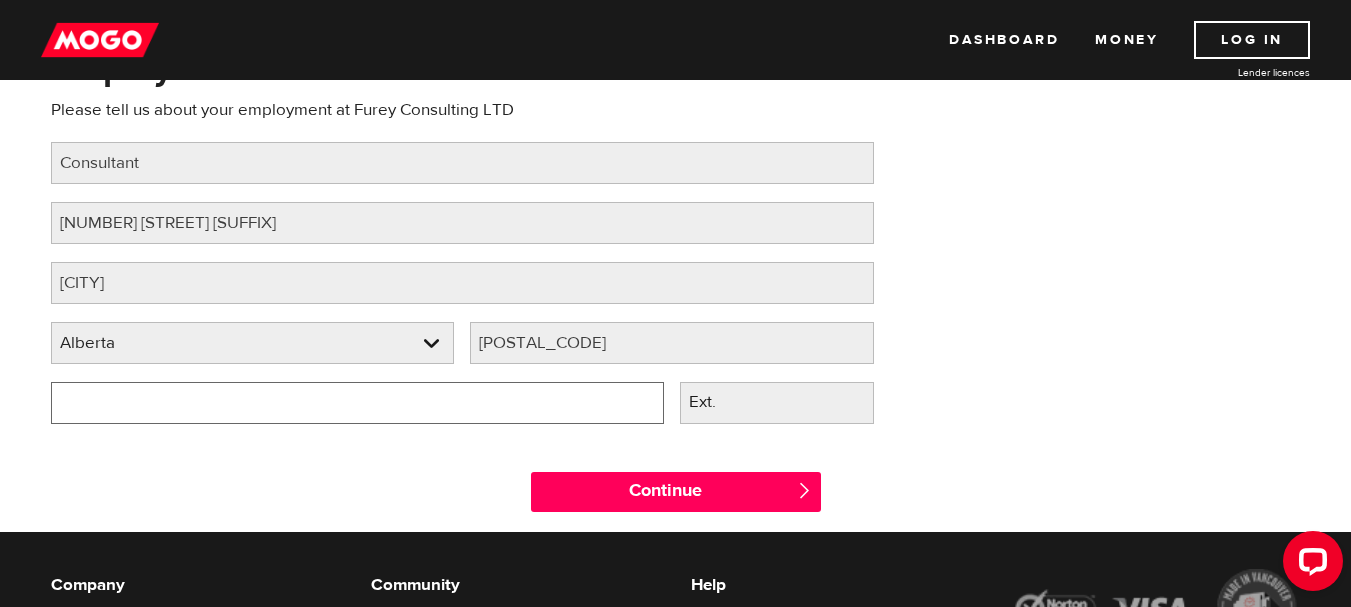 type on "(587) 664-1009" 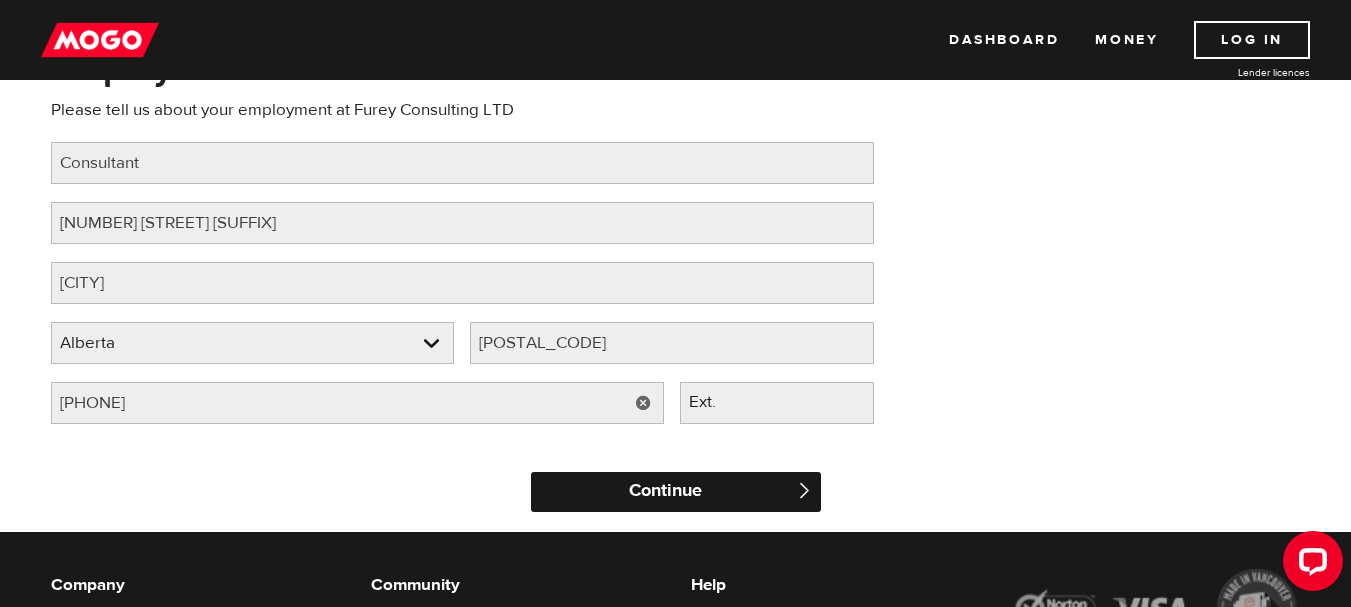 click on "Continue" at bounding box center [676, 492] 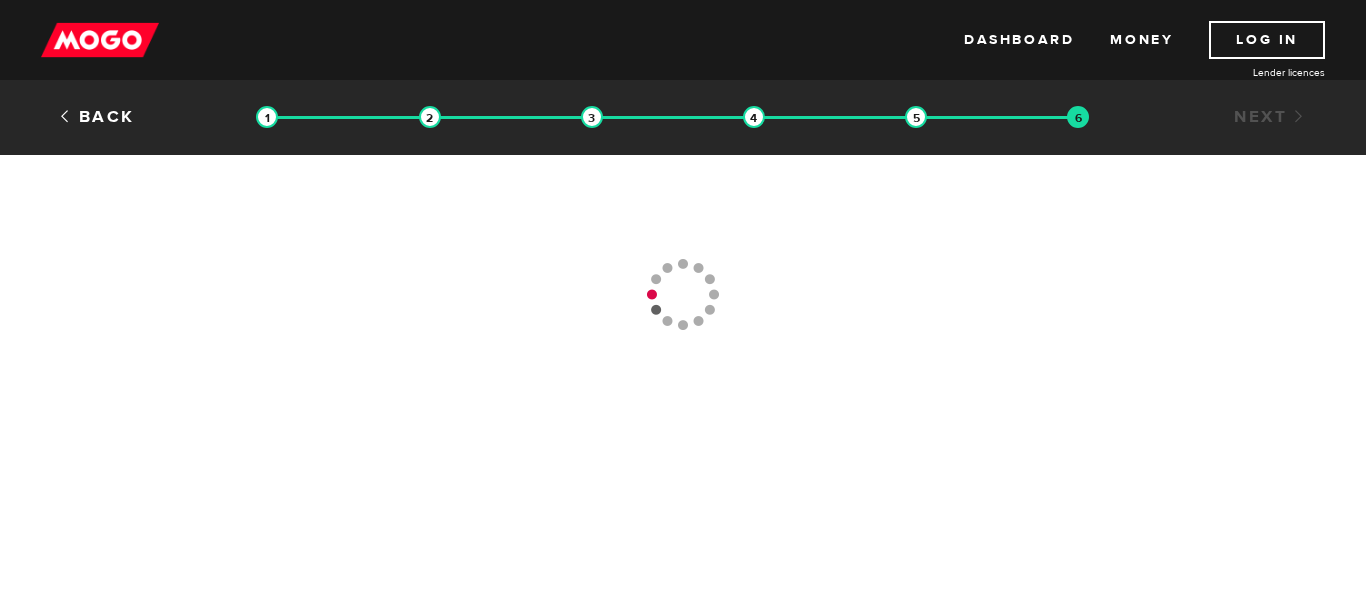 scroll, scrollTop: 0, scrollLeft: 0, axis: both 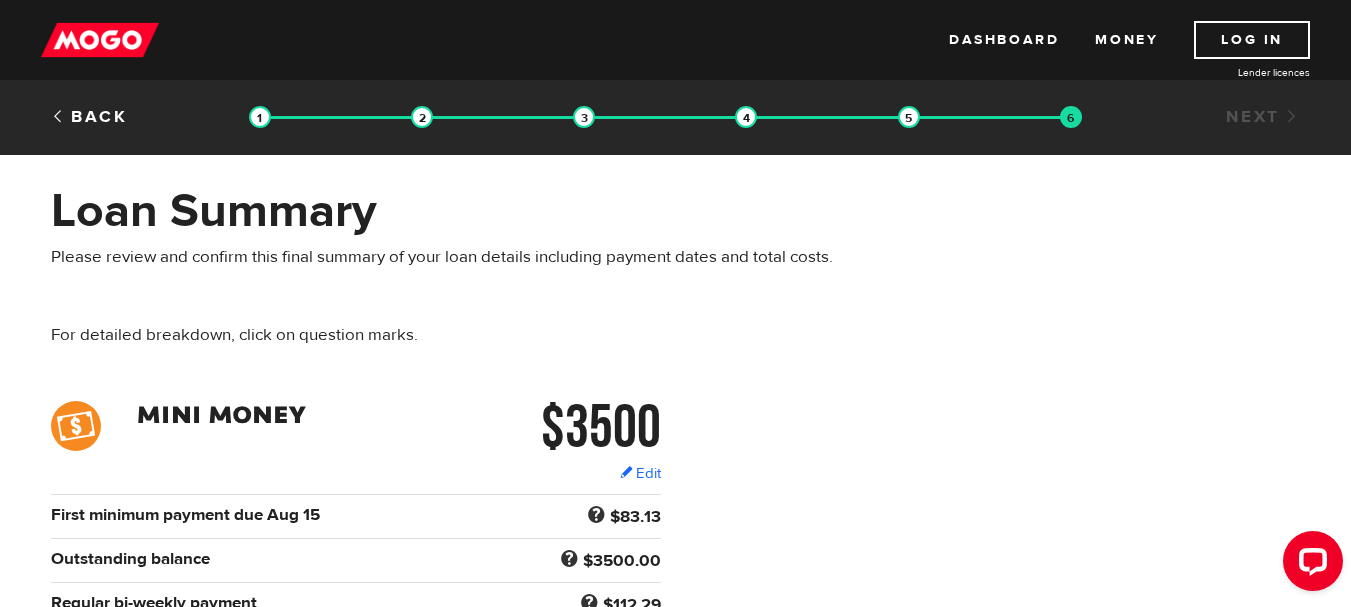 click on "$3500 Edit $3500 Regular bi-weekly payment $112.29 First minimum payment due Aug 15 $83.13 Interest (34.37%) $26.37 MogoMini Service Bundle $29.99 Optional Loan Protection Premium $26.77 Outstanding balance $3500.00 Minimum payments do not reduce the principal amount owing. You have the flexibility to  pay Mini Money back whenever you like as set out in your loan agreement.  Just contact us when you’re ready to make a payment. Regular bi-weekly payment $112.29 Interest (34.37%) $46.14 MogoMini Service Bundle $29.99 Optional Loan Protection Premium $36.16 Payment account: TD / TD Canada Trust Payment type: Pre-authorized debit" at bounding box center [676, 542] 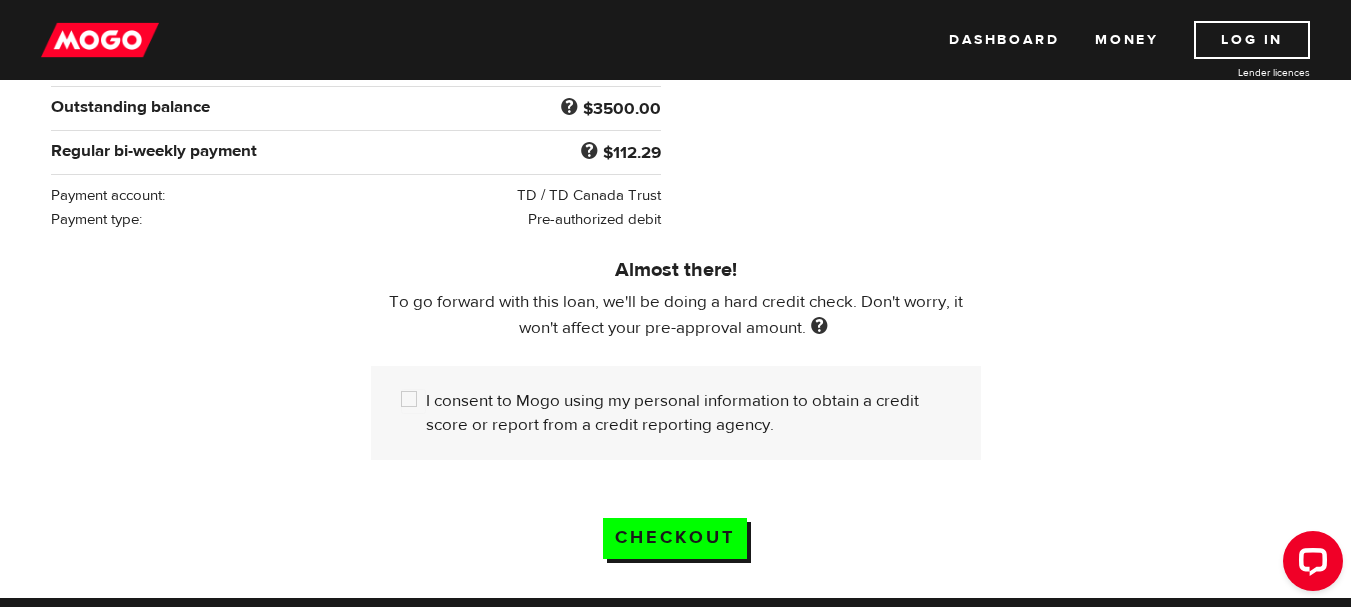 scroll, scrollTop: 480, scrollLeft: 0, axis: vertical 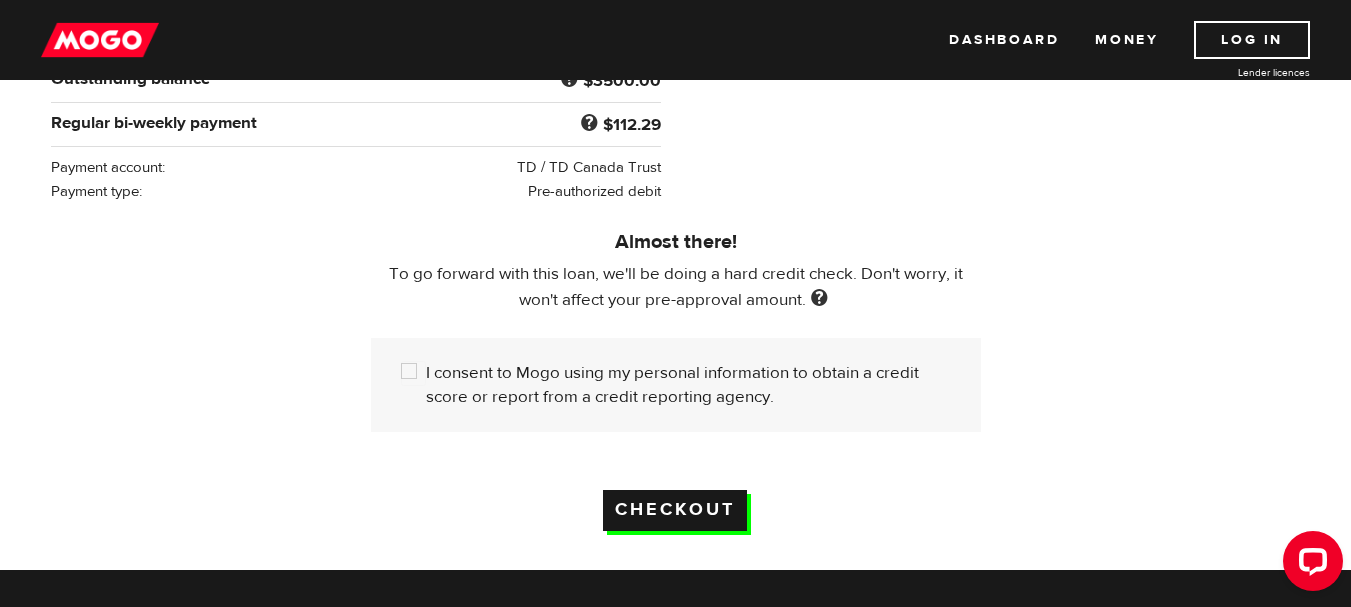 click on "Checkout" at bounding box center (675, 510) 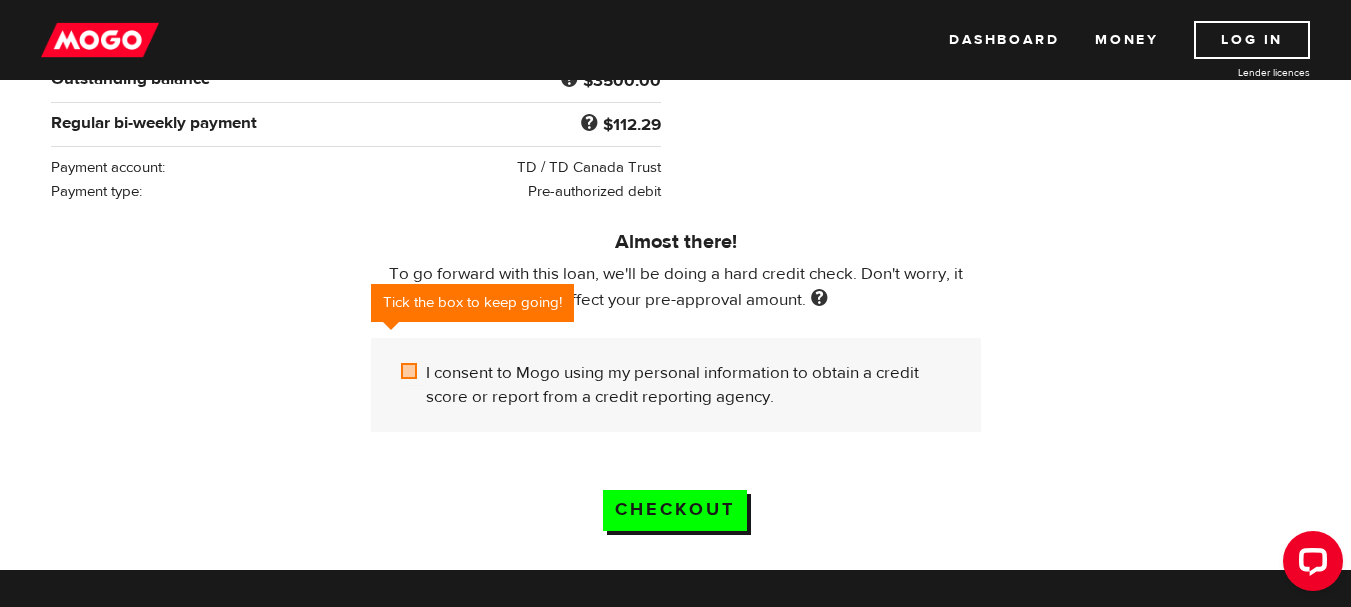click on "I consent to Mogo using my personal information to obtain a credit score or report from a credit reporting agency." at bounding box center (413, 373) 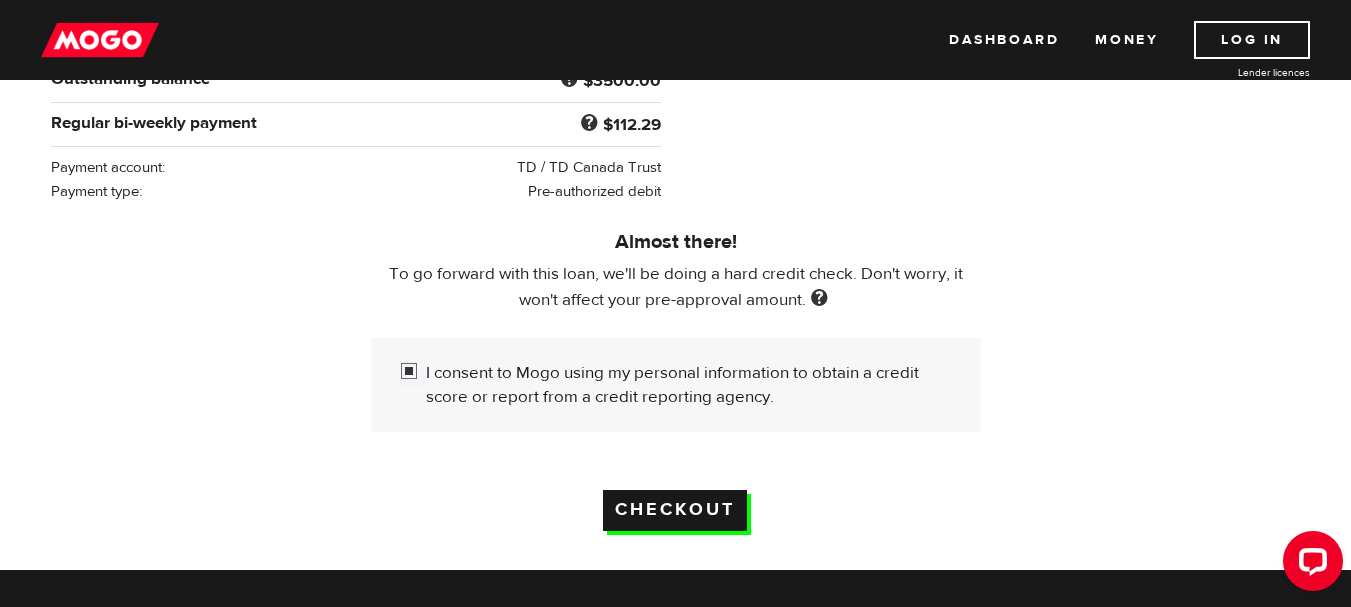 click on "Checkout" at bounding box center (675, 510) 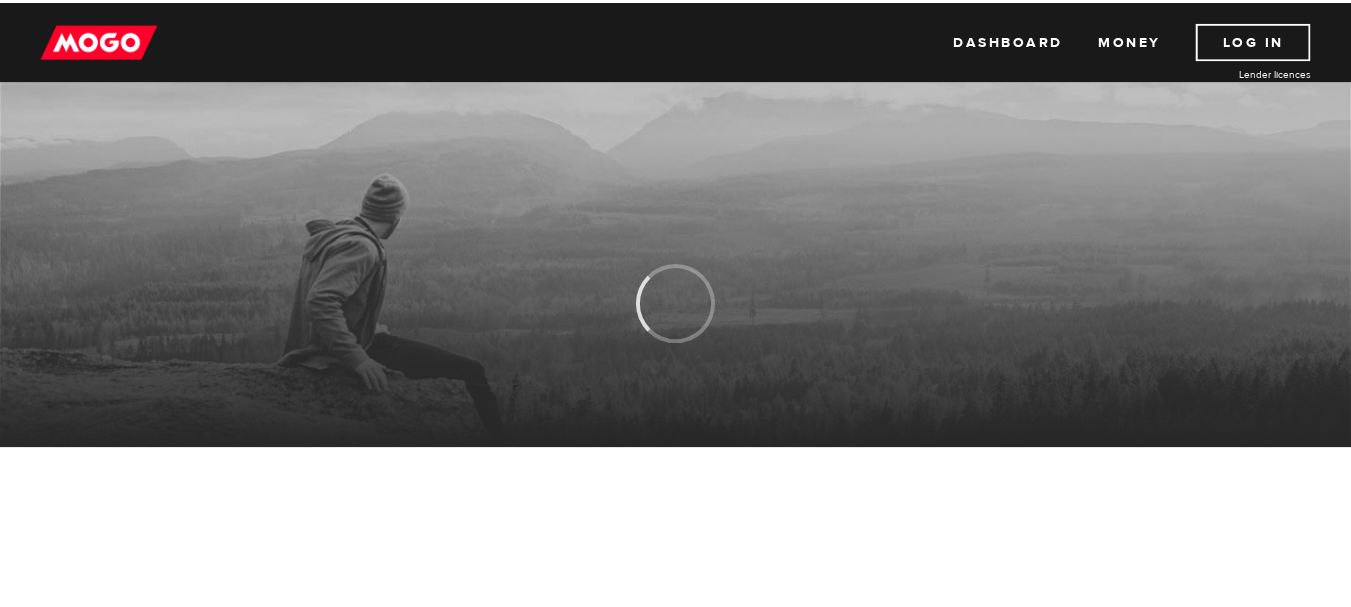 scroll, scrollTop: 0, scrollLeft: 0, axis: both 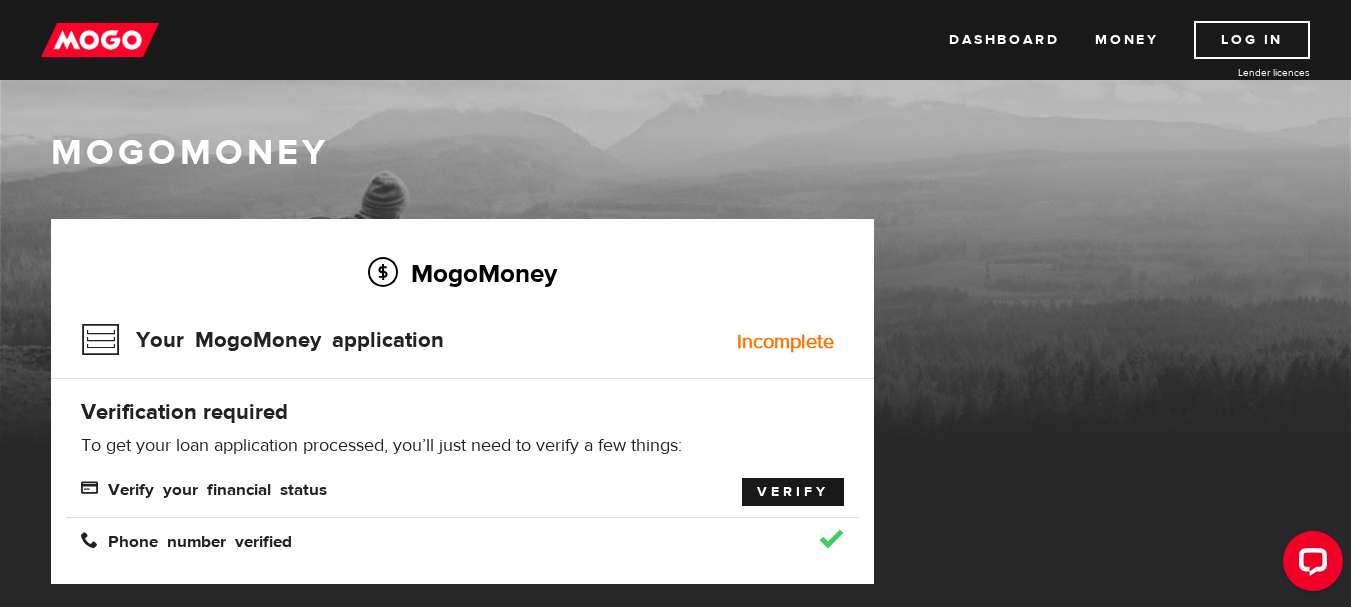 click on "Verify" at bounding box center [793, 492] 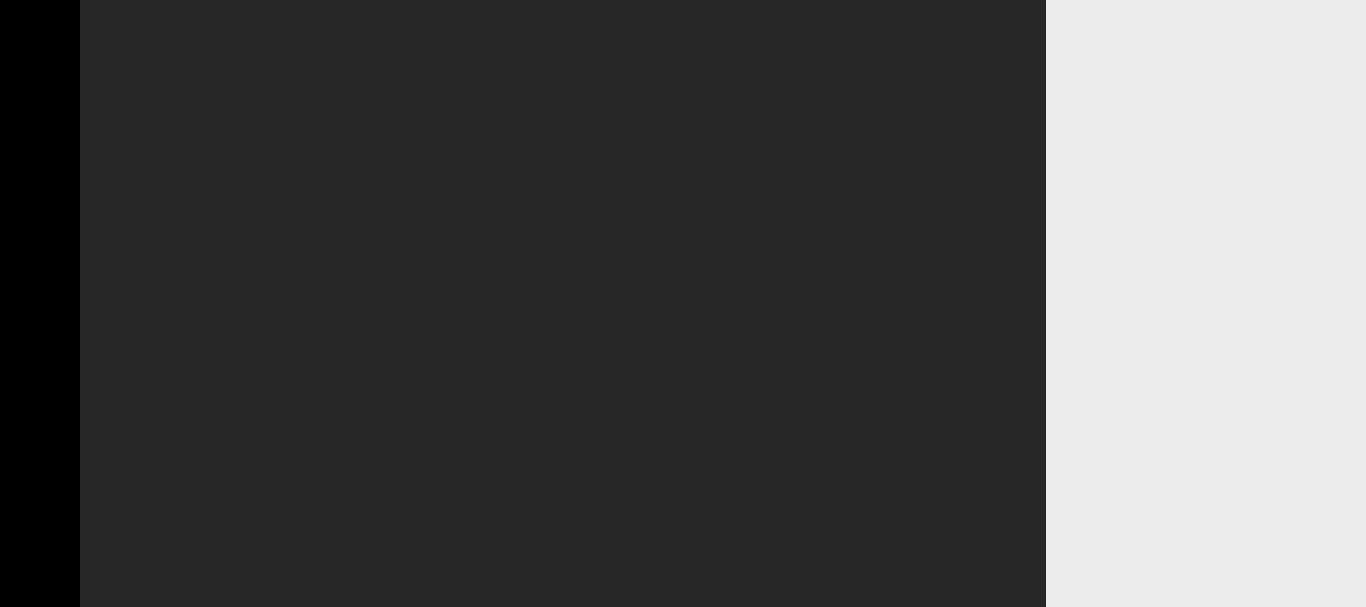scroll, scrollTop: 0, scrollLeft: 0, axis: both 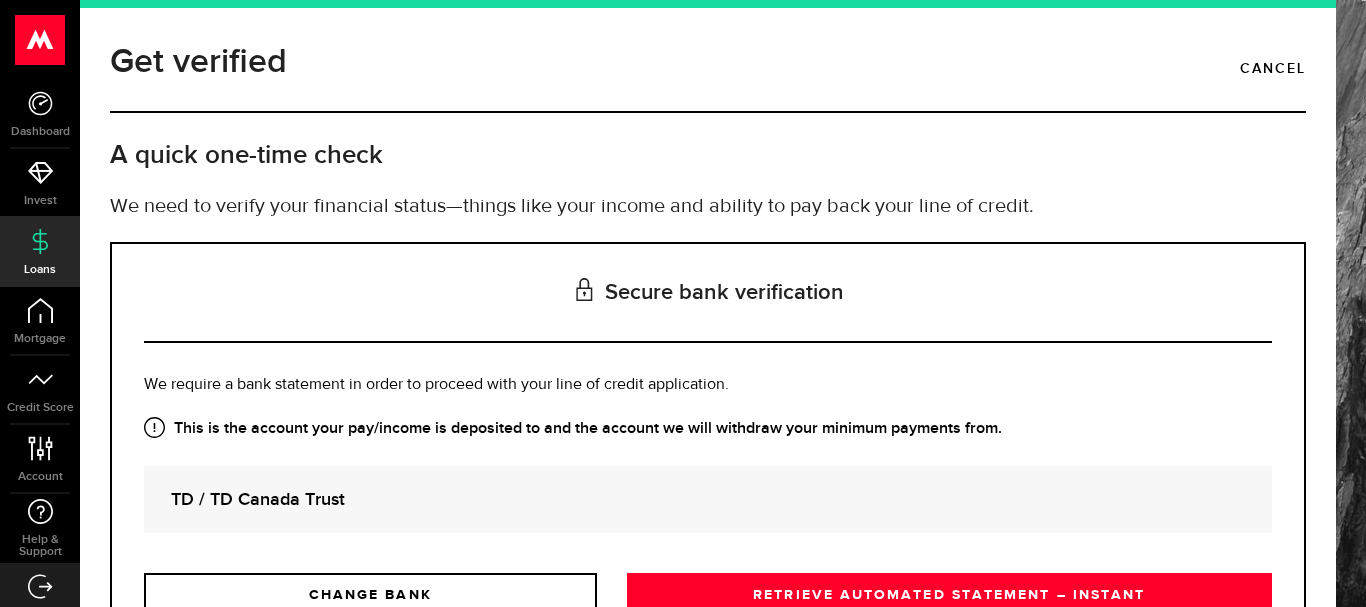 click on "Is this the bank account you want us to get your bank statements from?  We require a bank statement in order to proceed with your line of credit application. Is this the bank account you want to upload your bank statements from? This is the account your pay/income is deposited to and the account we will withdraw your minimum payments from. TD / TD Canada Trust CHANGE BANK Looks good RETRIEVE AUTOMATED STATEMENT – INSTANT  Upload statements" at bounding box center [708, 494] 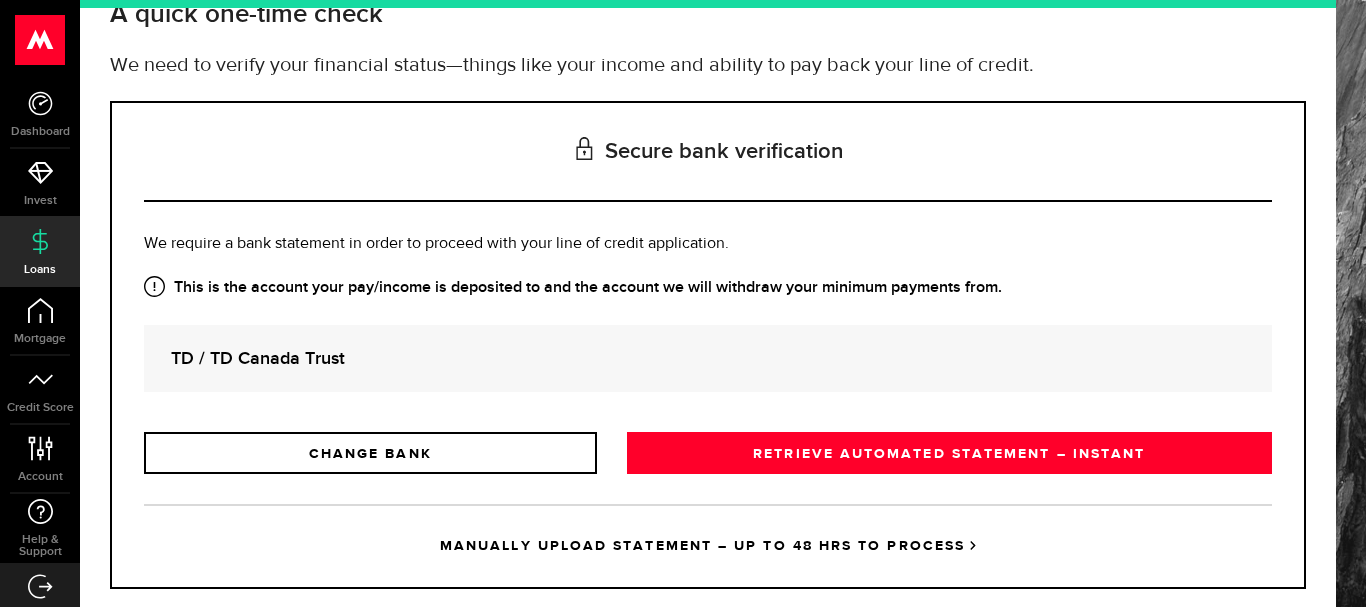 scroll, scrollTop: 181, scrollLeft: 0, axis: vertical 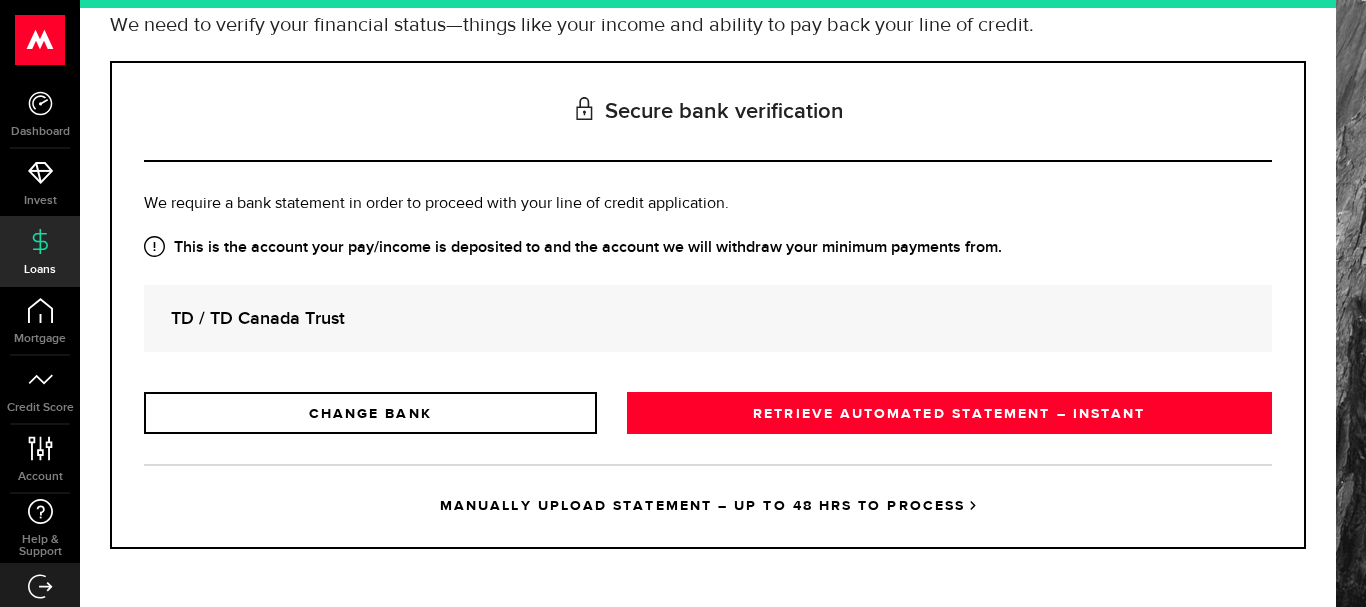 click on "MANUALLY UPLOAD STATEMENT – UP TO 48 HRS TO PROCESS" at bounding box center (708, 505) 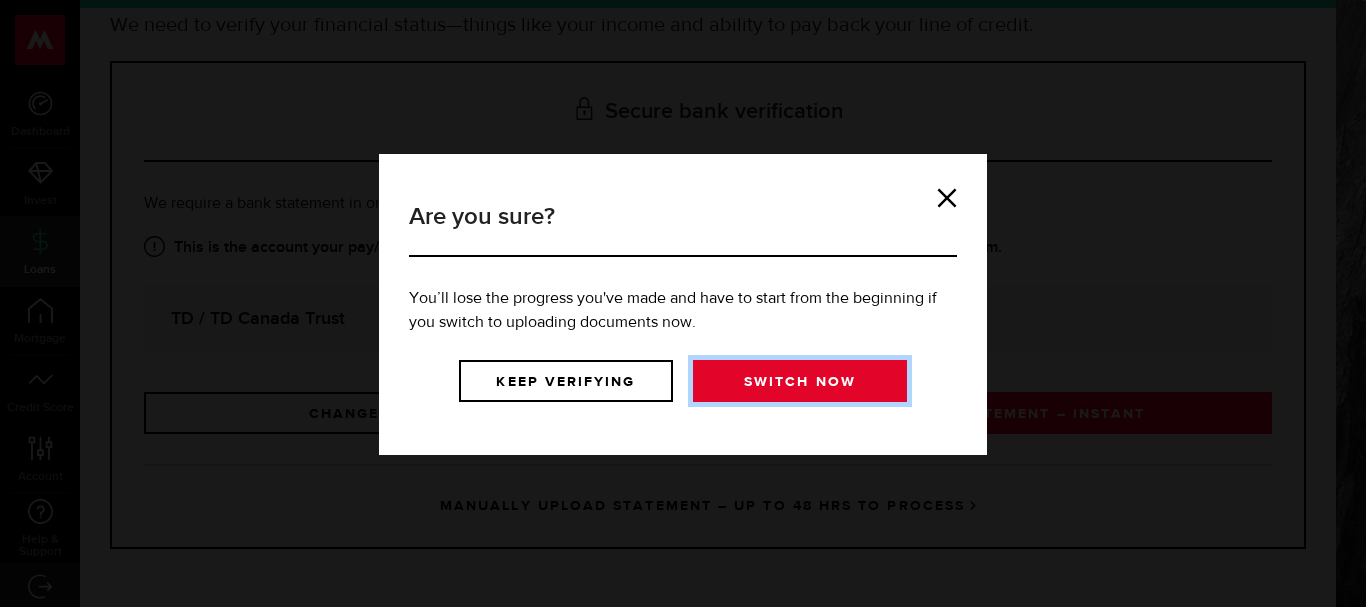 click on "Switch now" at bounding box center (800, 381) 